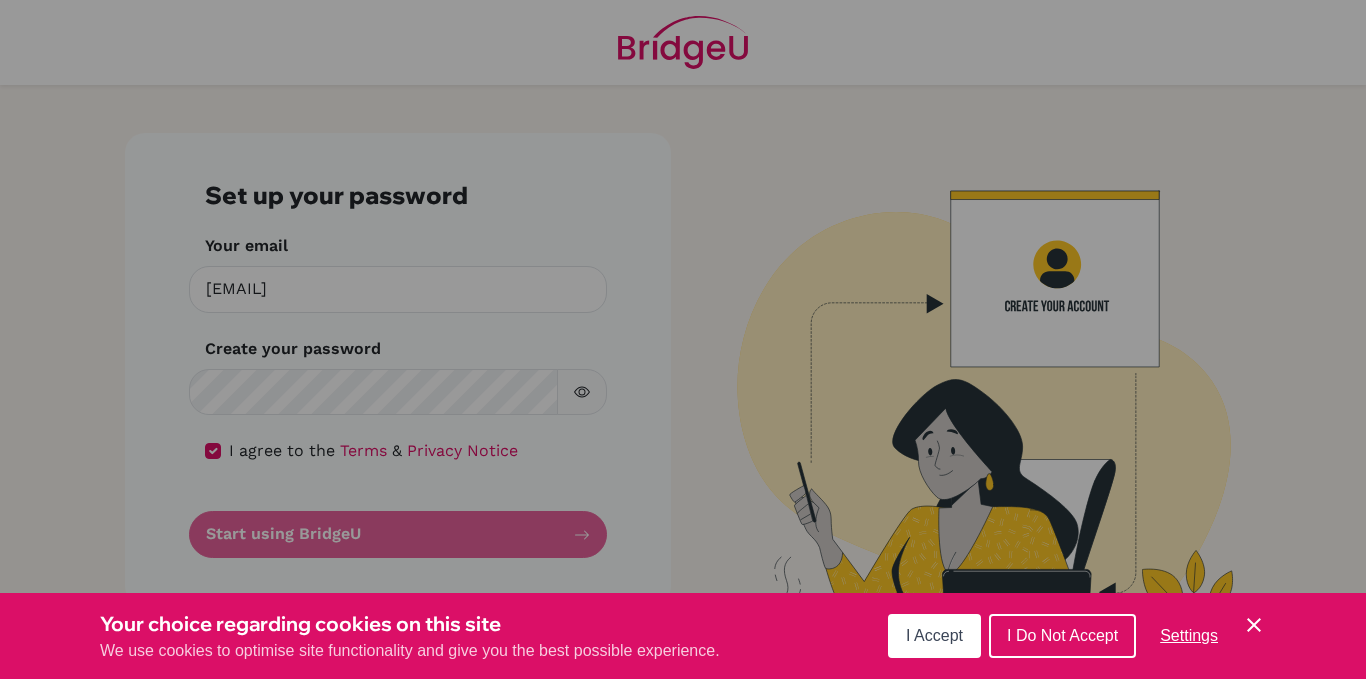 scroll, scrollTop: 0, scrollLeft: 0, axis: both 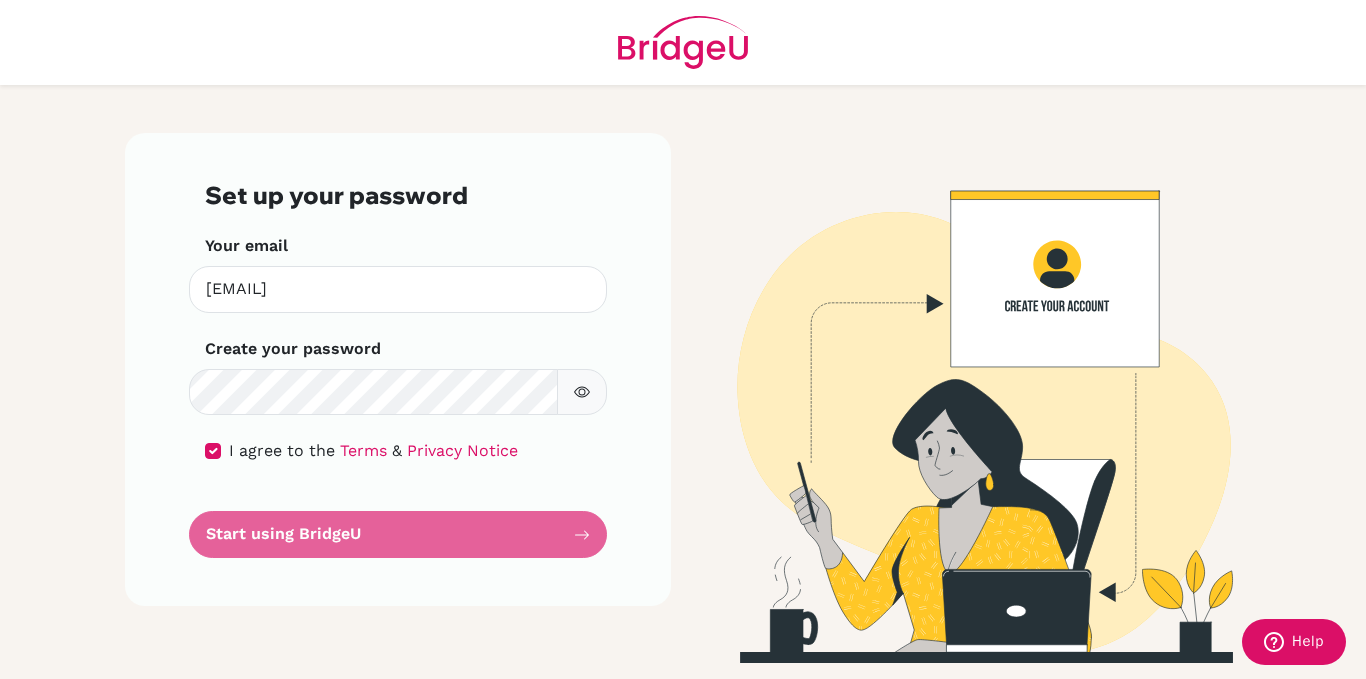 click at bounding box center [582, 392] 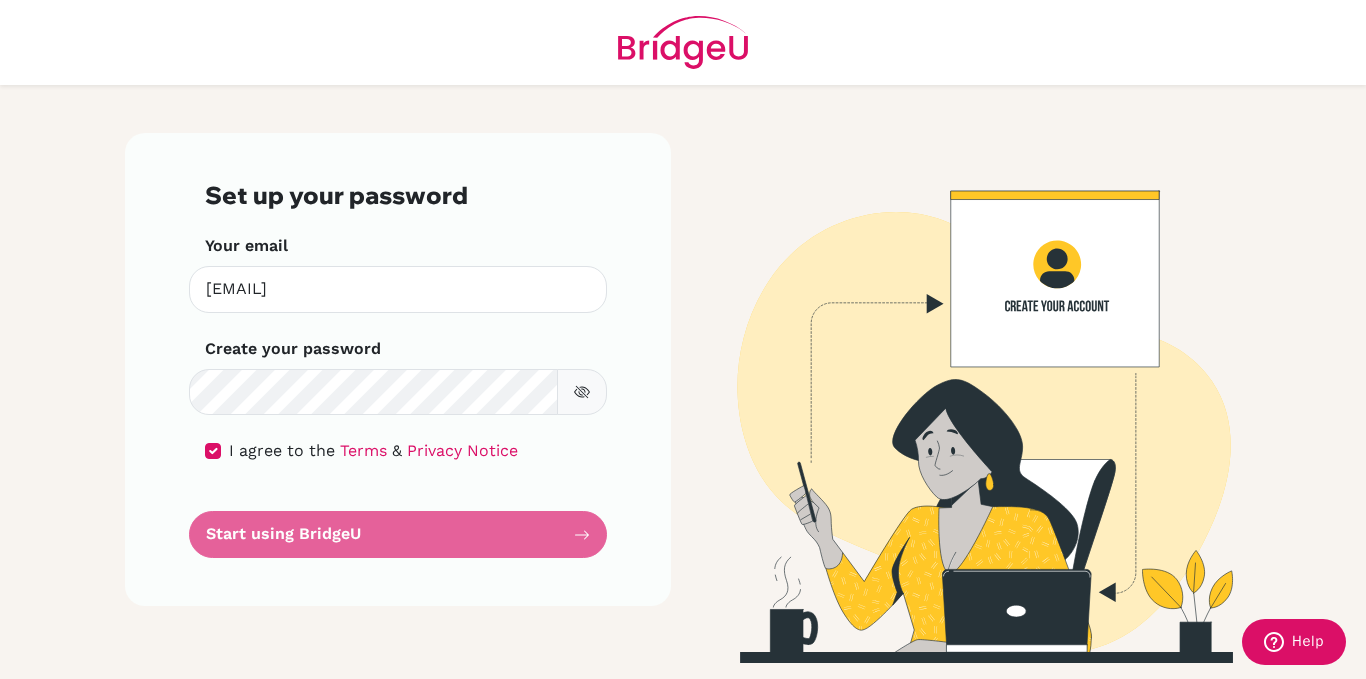 click on "Set up your password
Your email
fervia.onibala@integrated.ipeka.sch.id
Invalid email
Create your password
Make sure it's at least 6 characters
I agree to the
Terms
&
Privacy Notice
Start using BridgeU" at bounding box center [398, 369] 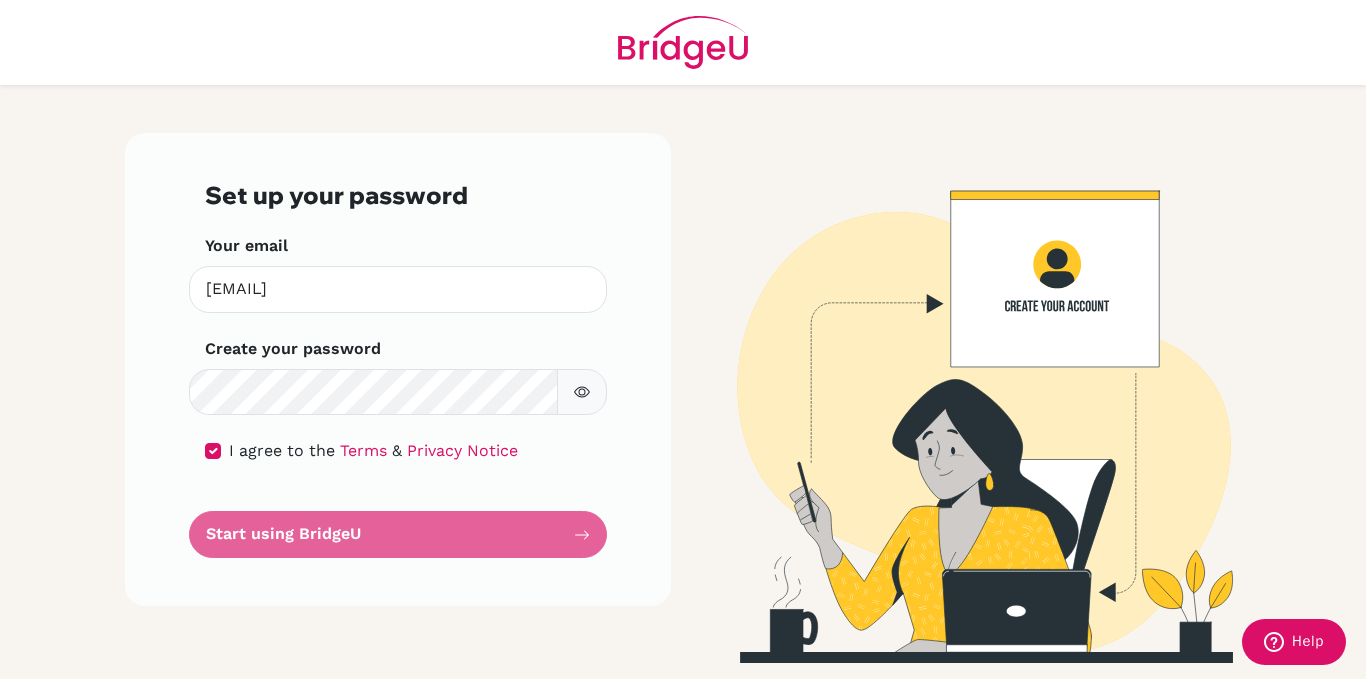 click on "Set up your password
Your email
fervia.onibala@integrated.ipeka.sch.id
Invalid email
Create your password
Make sure it's at least 6 characters
I agree to the
Terms
&
Privacy Notice
Start using BridgeU" at bounding box center [398, 369] 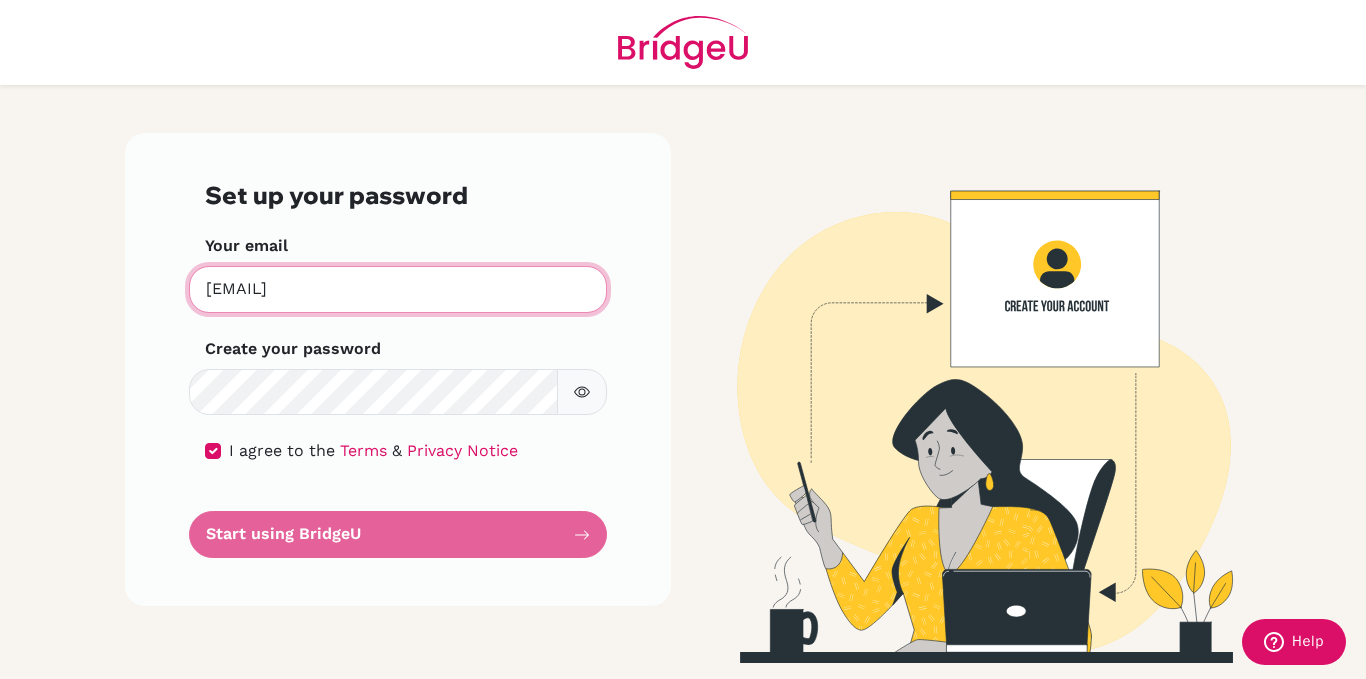click on "[EMAIL]" at bounding box center (398, 289) 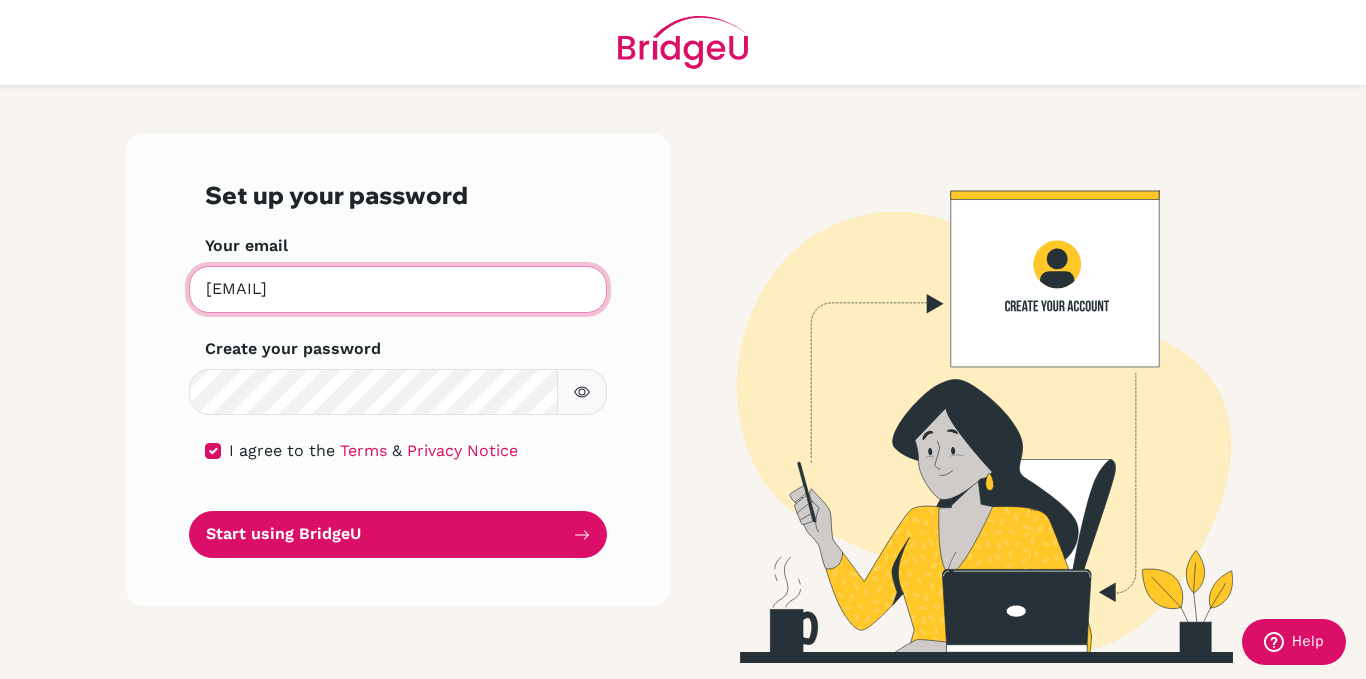 type on "[EMAIL]" 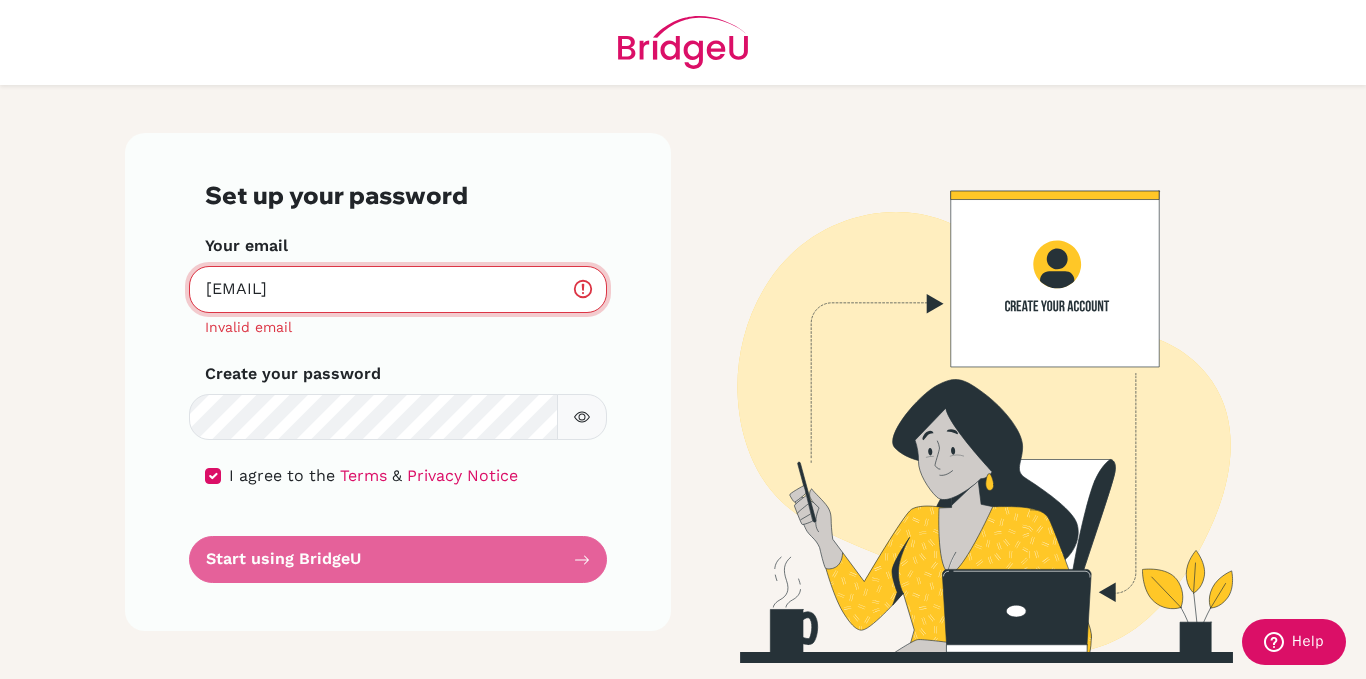 click on "Start using BridgeU" at bounding box center (398, 559) 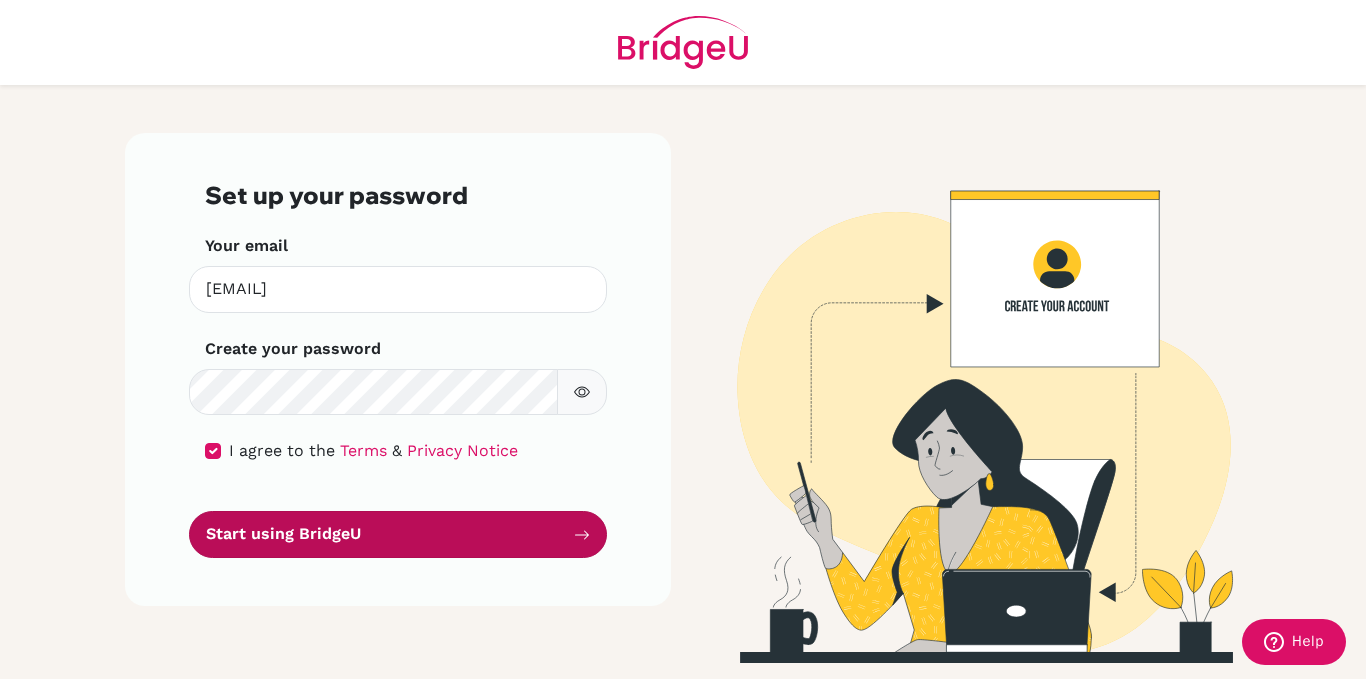 click on "Start using BridgeU" at bounding box center [398, 534] 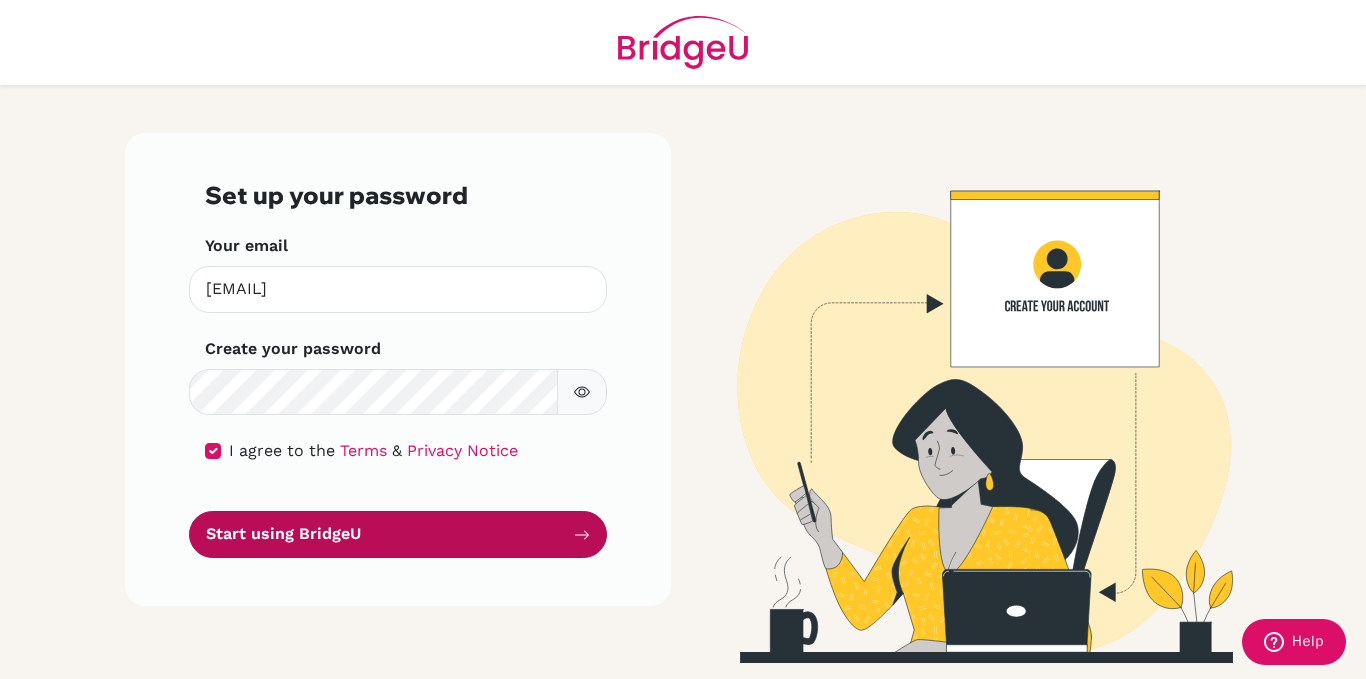 click on "Start using BridgeU" at bounding box center (398, 534) 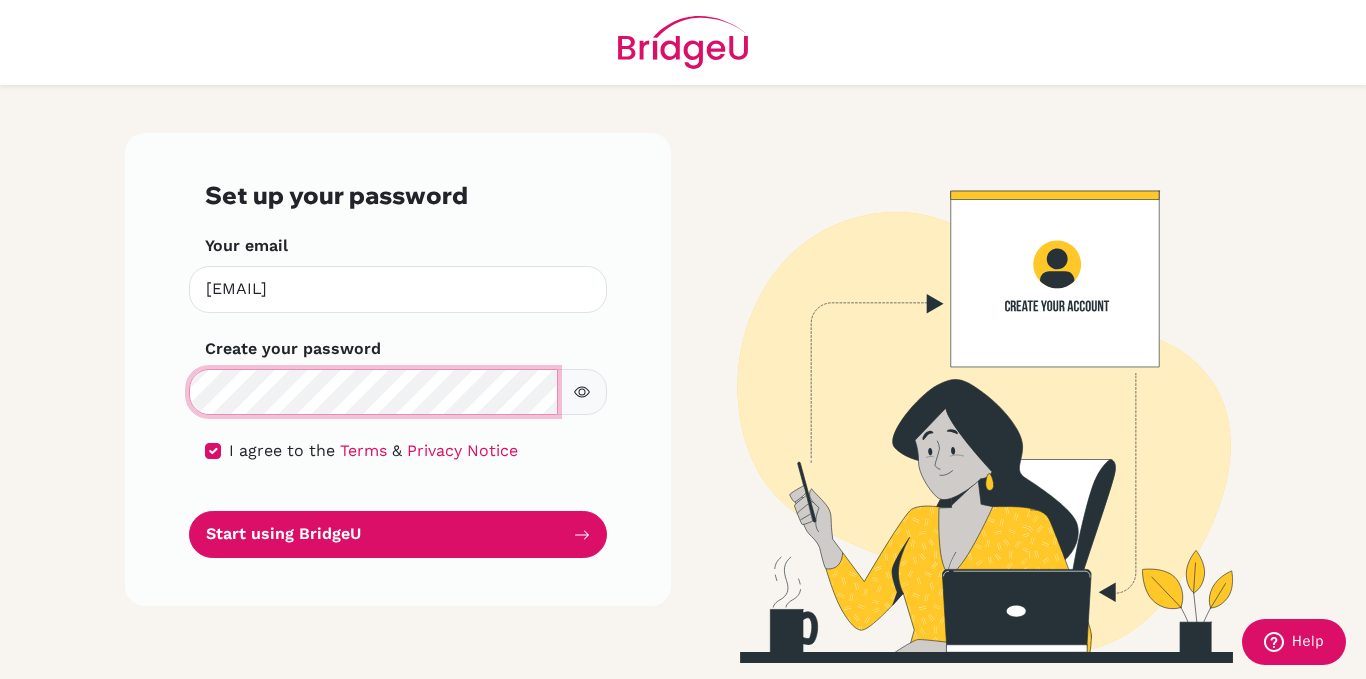 click on "Start using BridgeU" at bounding box center [398, 534] 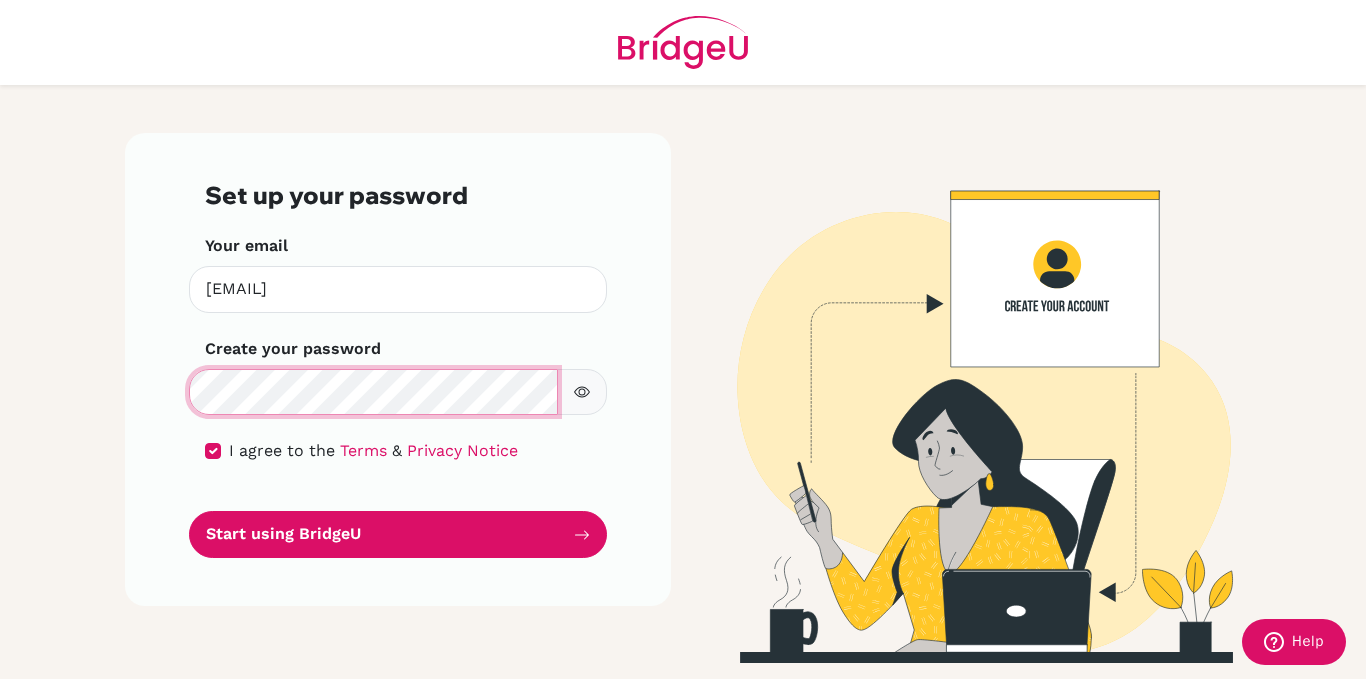click on "Start using BridgeU" at bounding box center (398, 534) 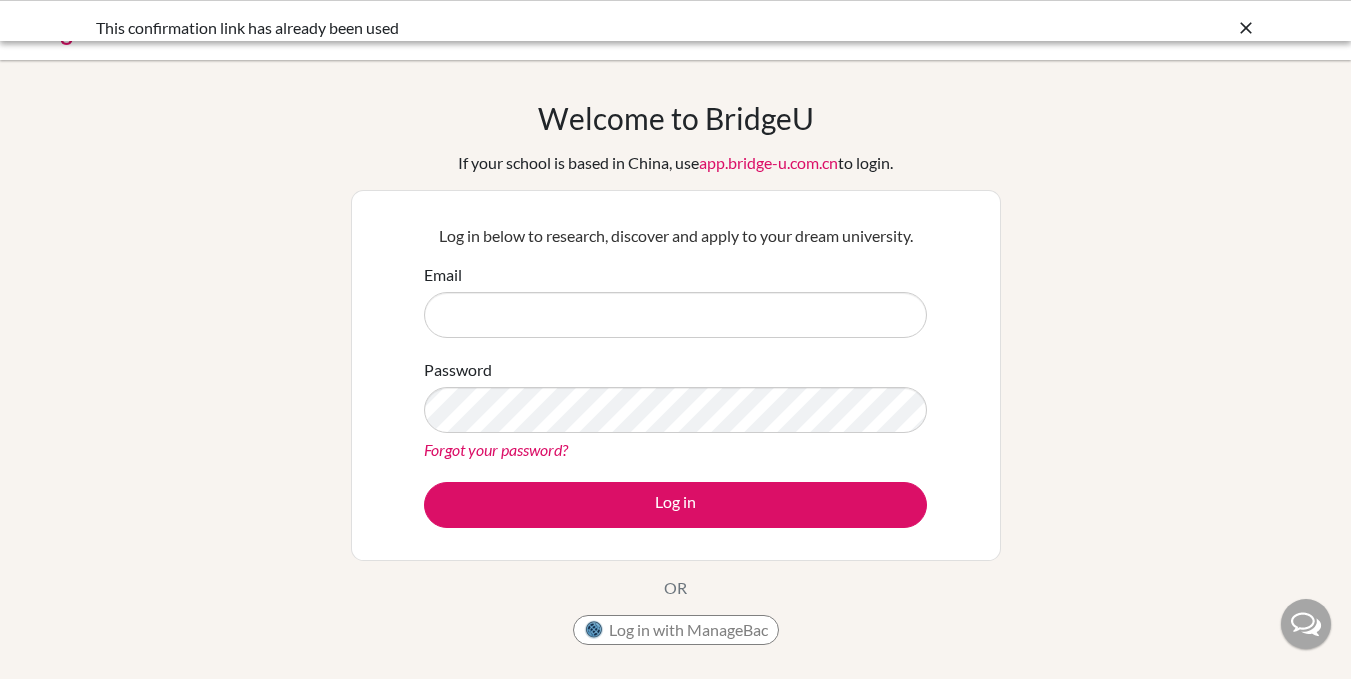scroll, scrollTop: 0, scrollLeft: 0, axis: both 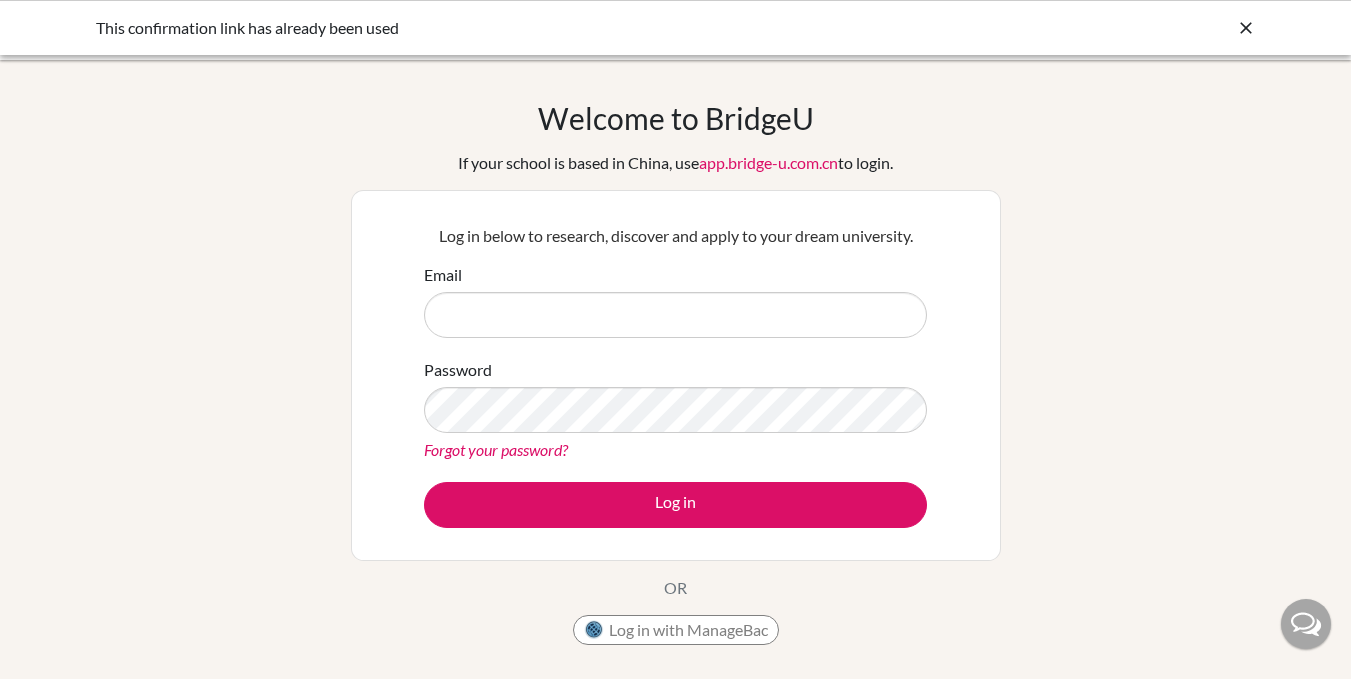 click at bounding box center (1246, 28) 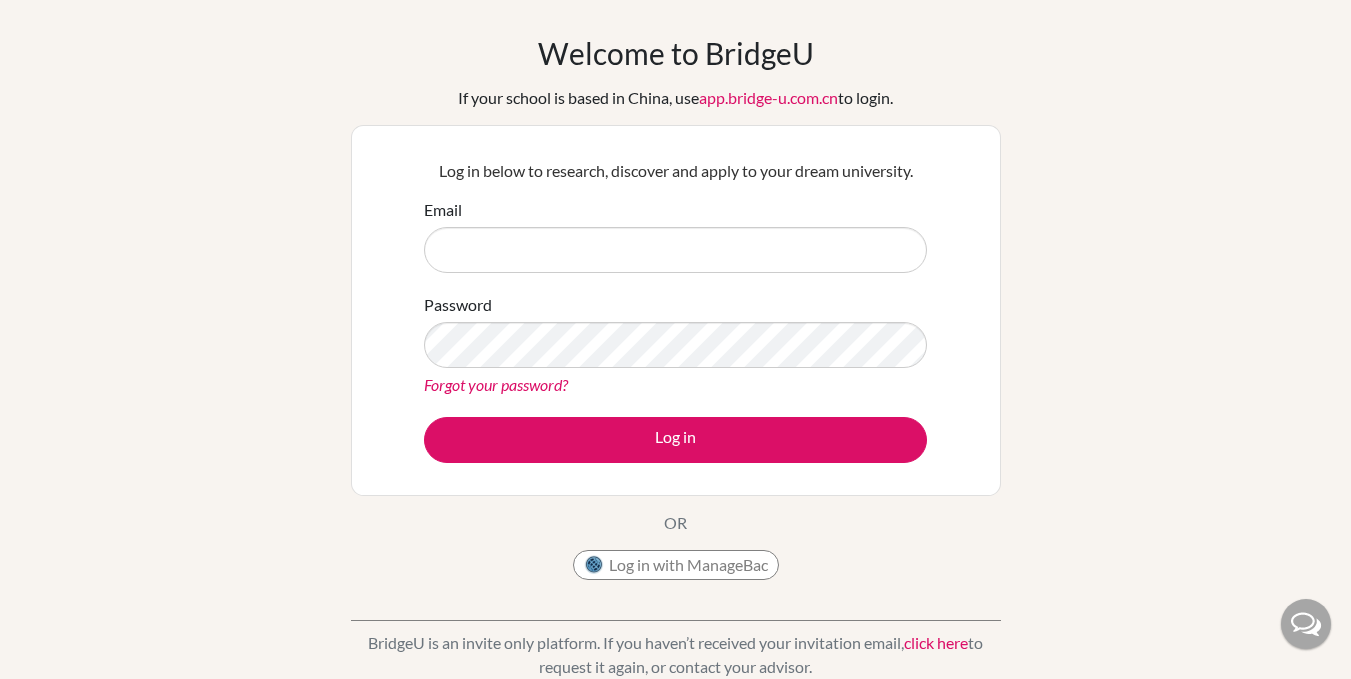 scroll, scrollTop: 100, scrollLeft: 0, axis: vertical 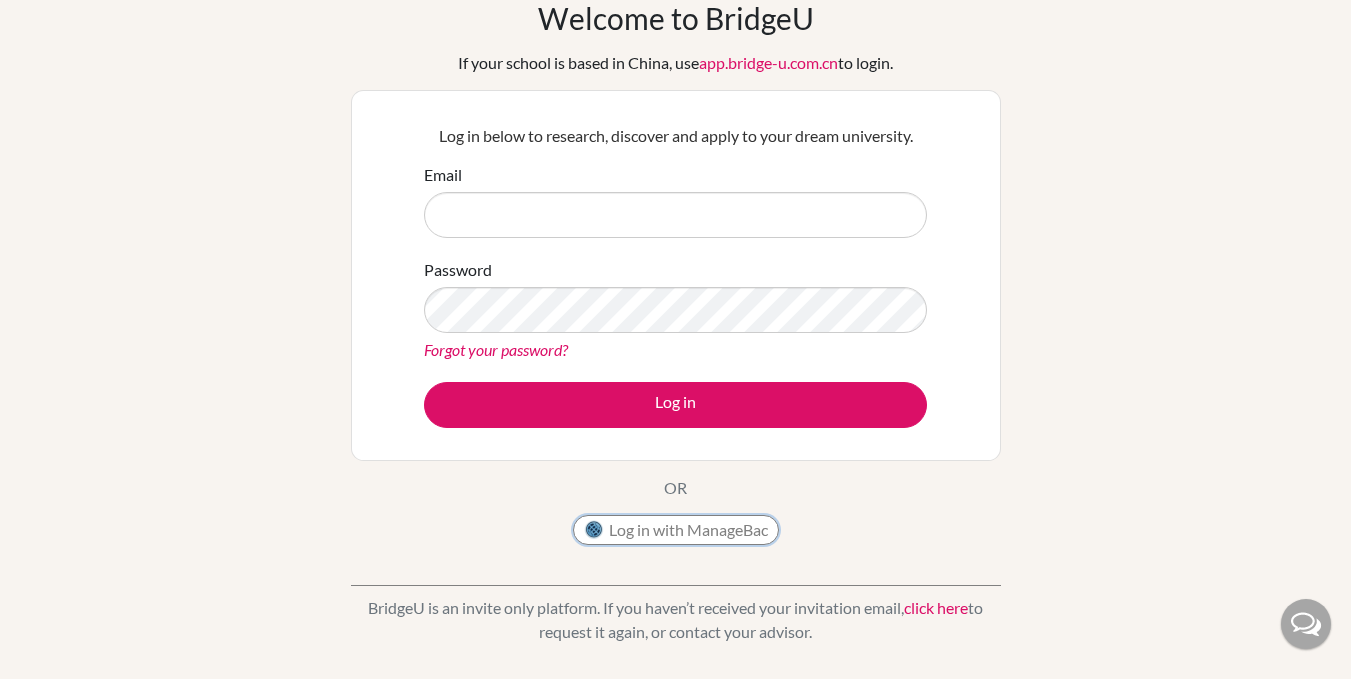 click on "Log in with ManageBac" at bounding box center (676, 530) 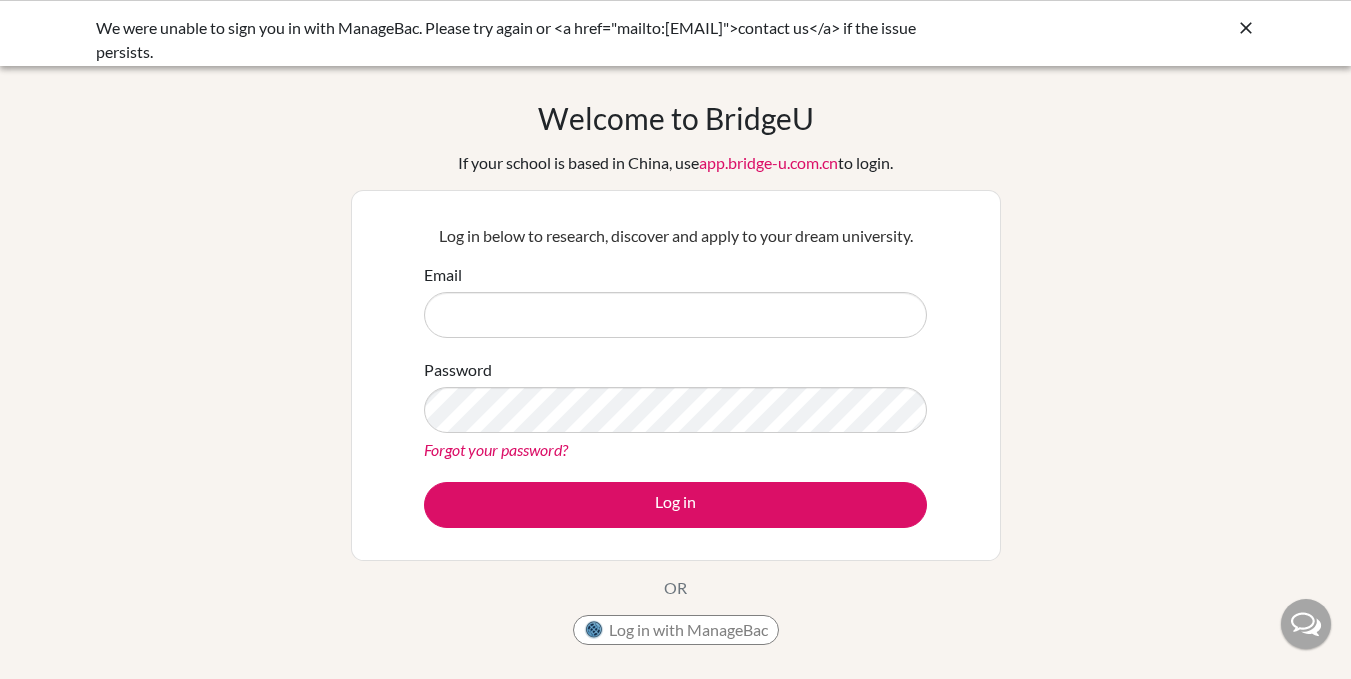scroll, scrollTop: 0, scrollLeft: 0, axis: both 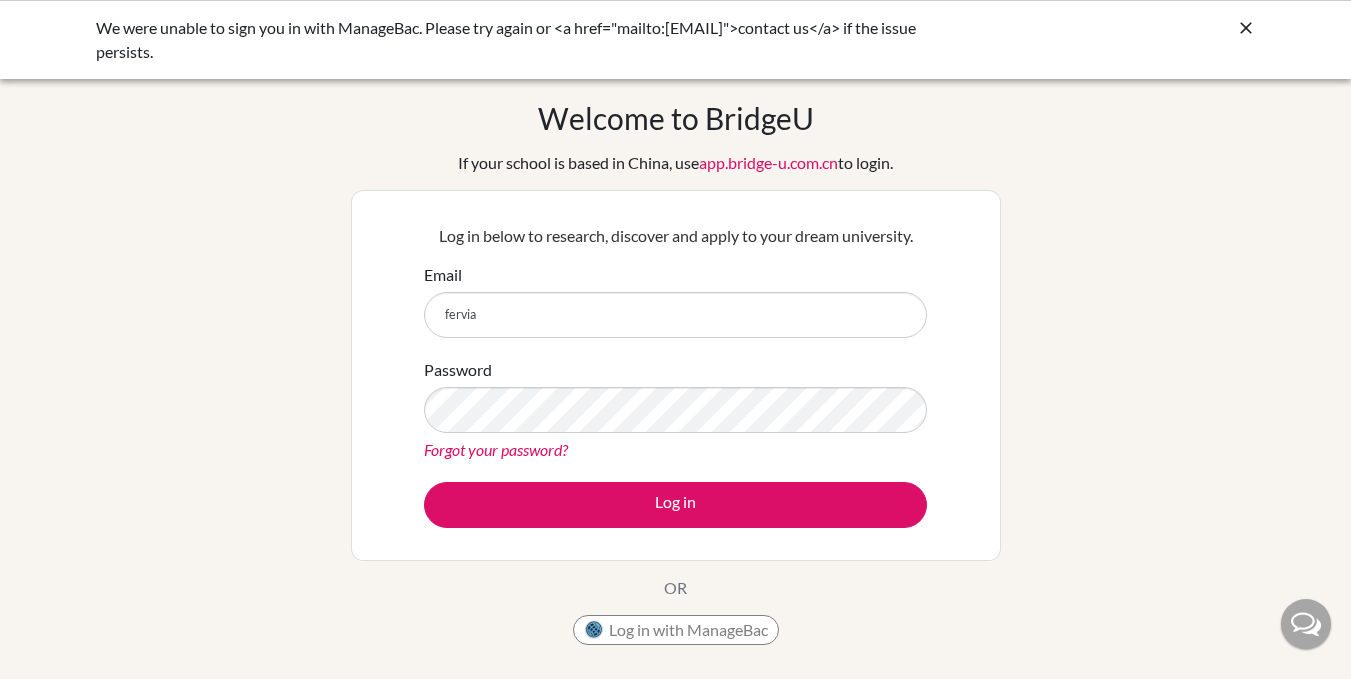 type on "[EMAIL]" 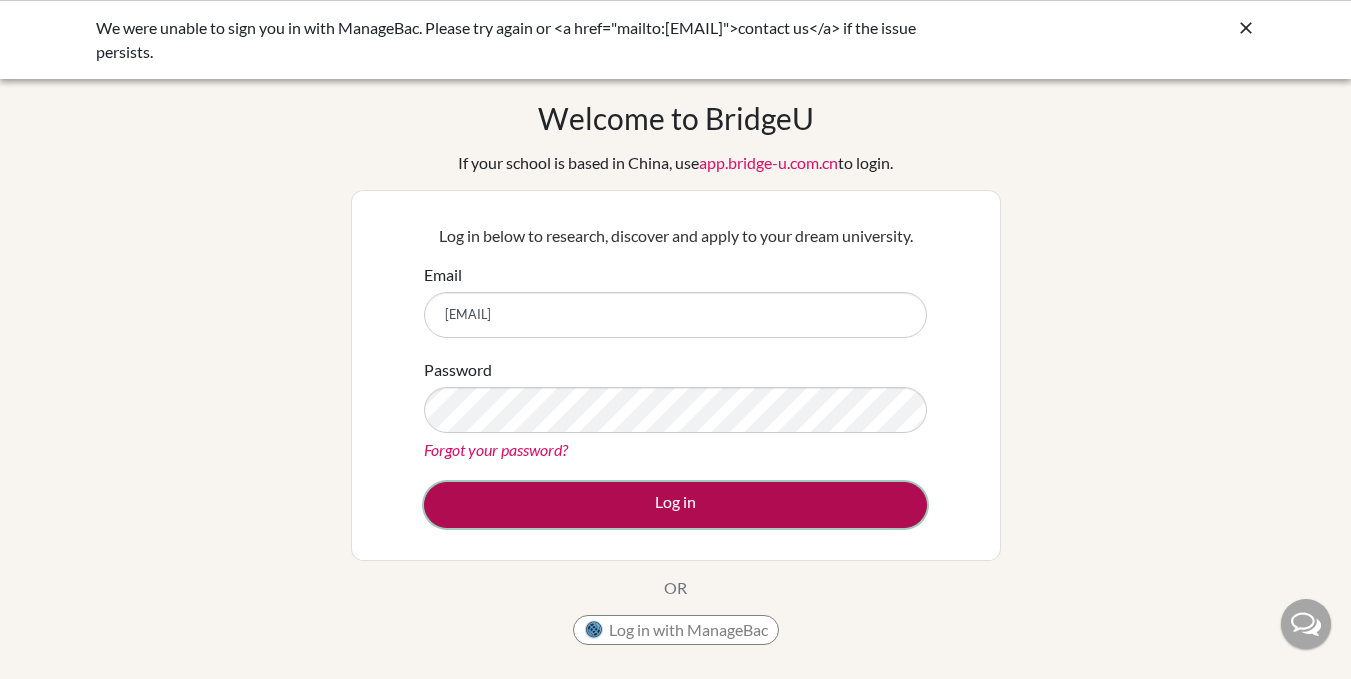 click on "Log in" at bounding box center (675, 505) 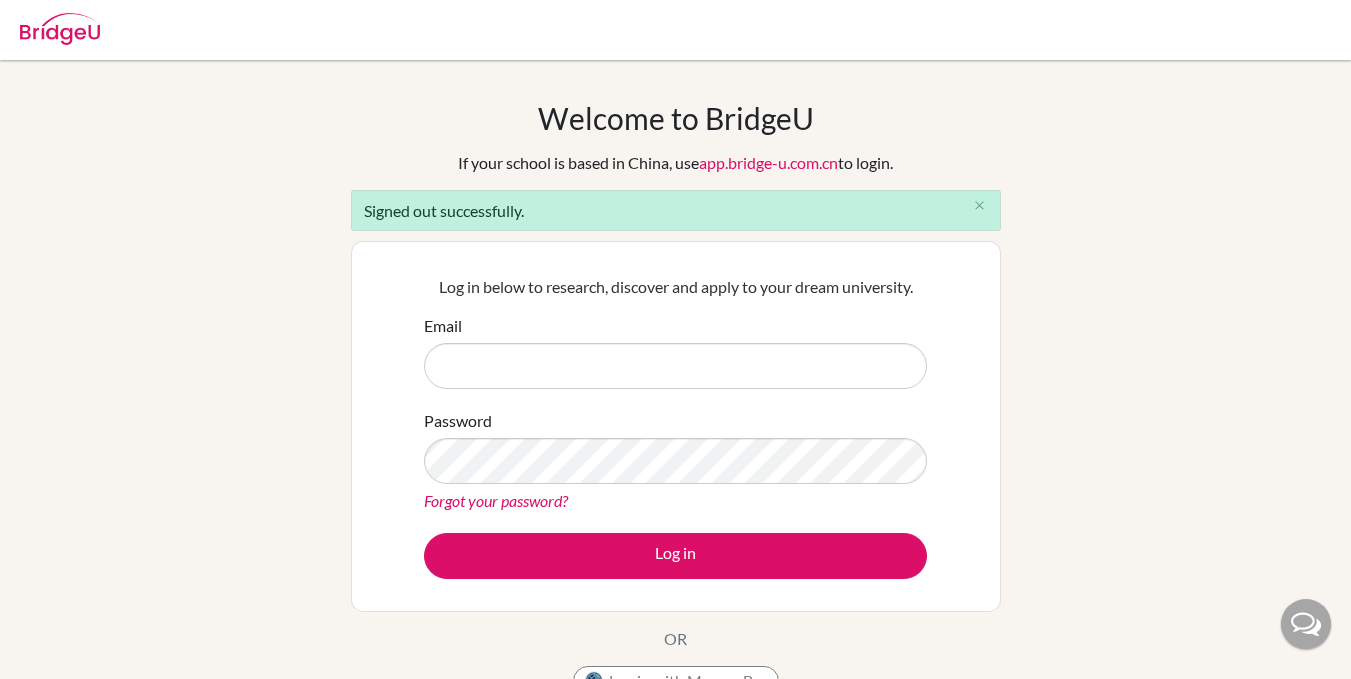 scroll, scrollTop: 0, scrollLeft: 0, axis: both 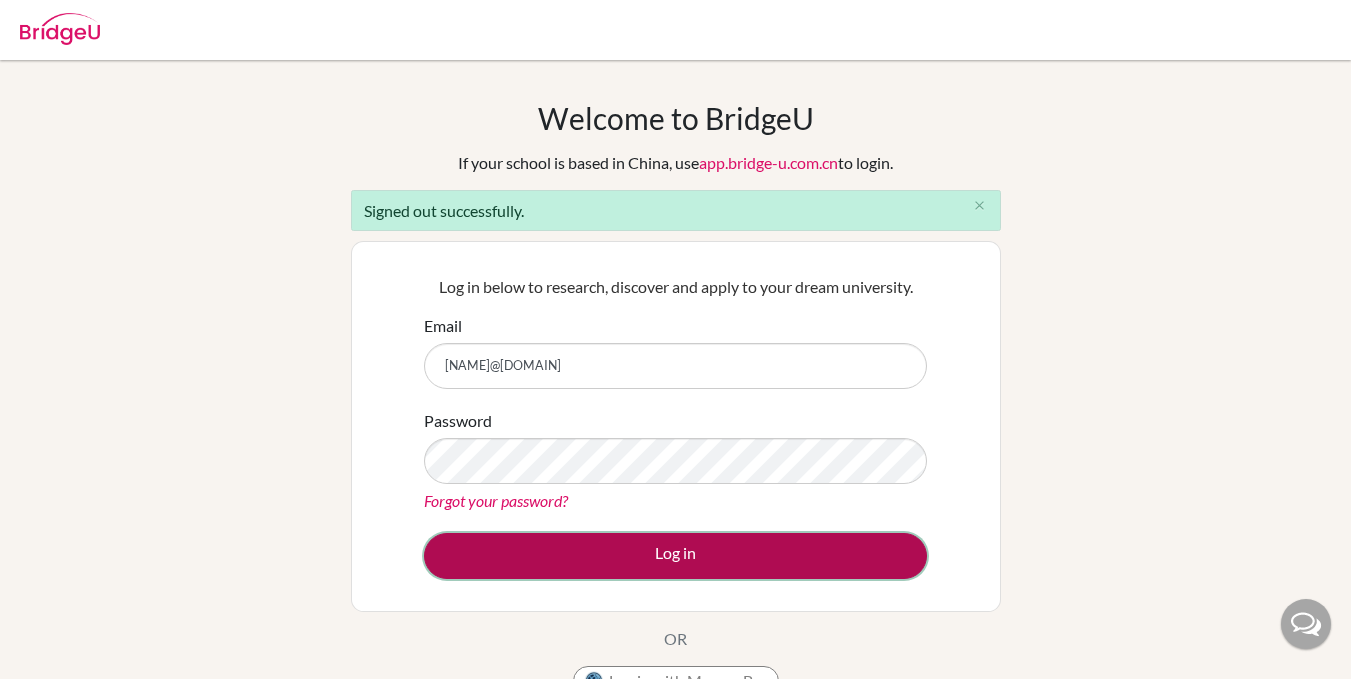 click on "Log in" at bounding box center [675, 556] 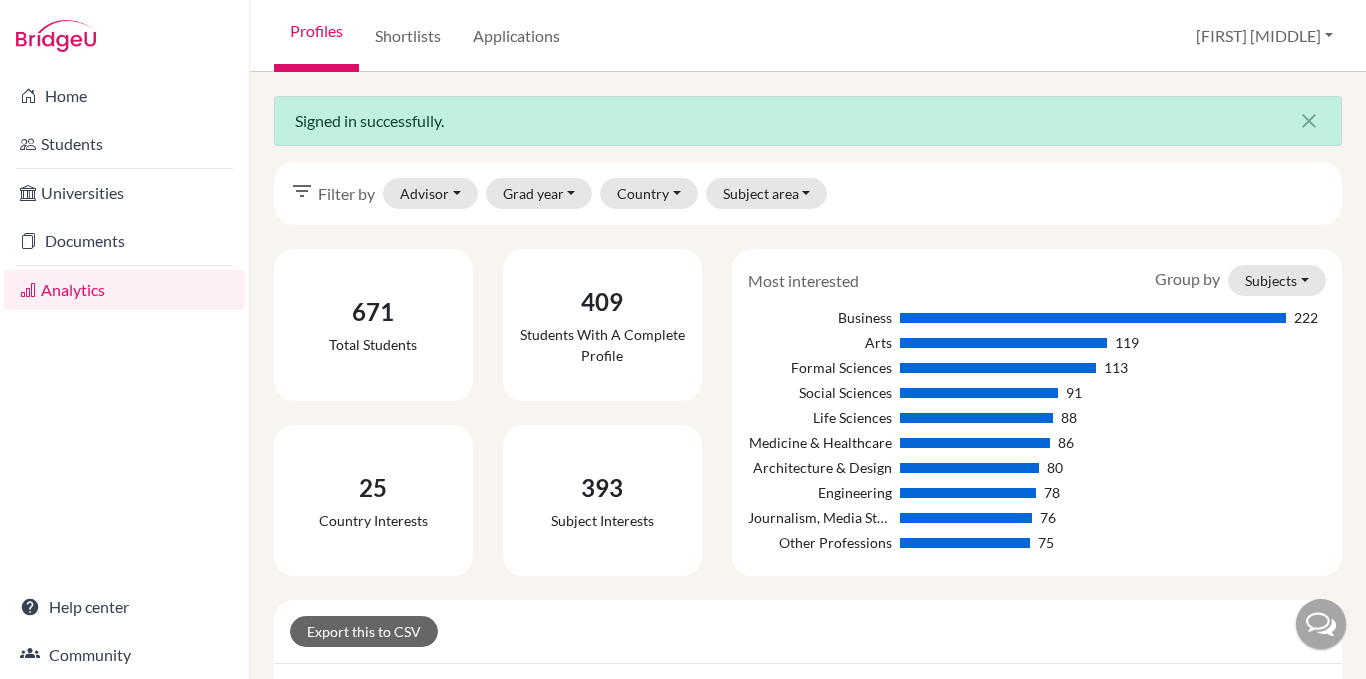 scroll, scrollTop: 0, scrollLeft: 0, axis: both 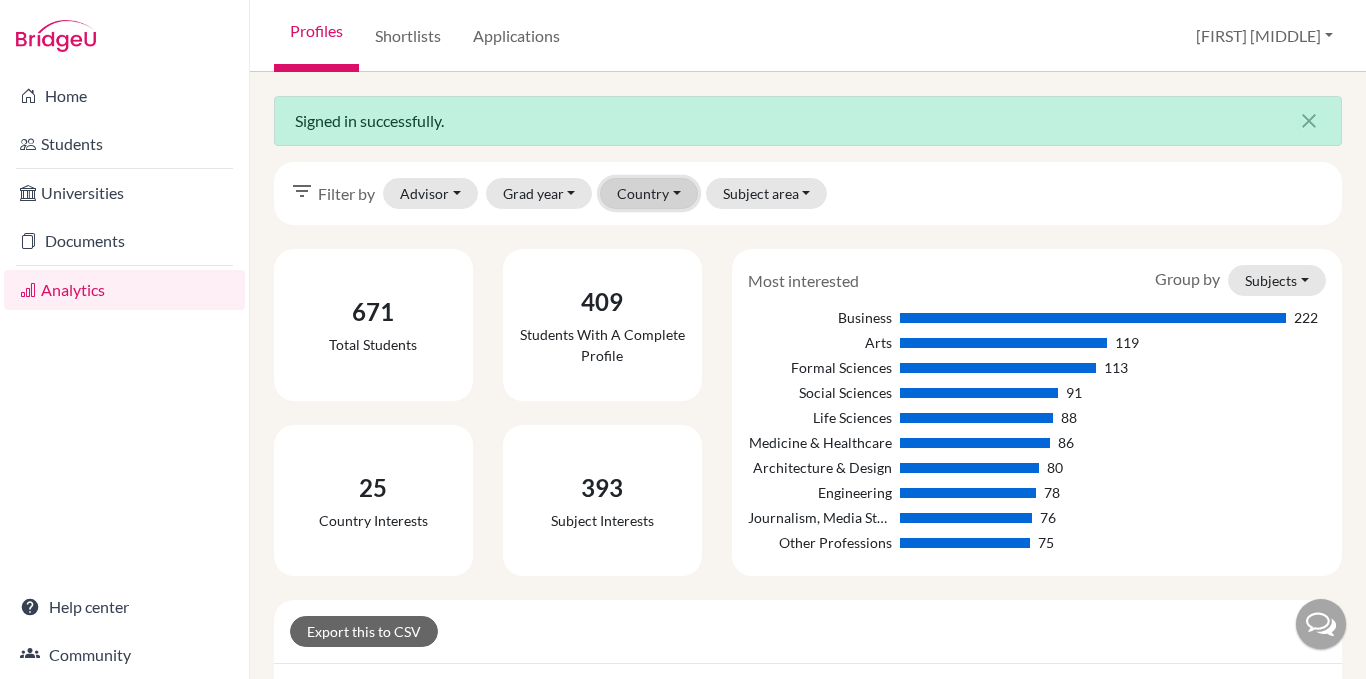 click on "Country" at bounding box center (649, 193) 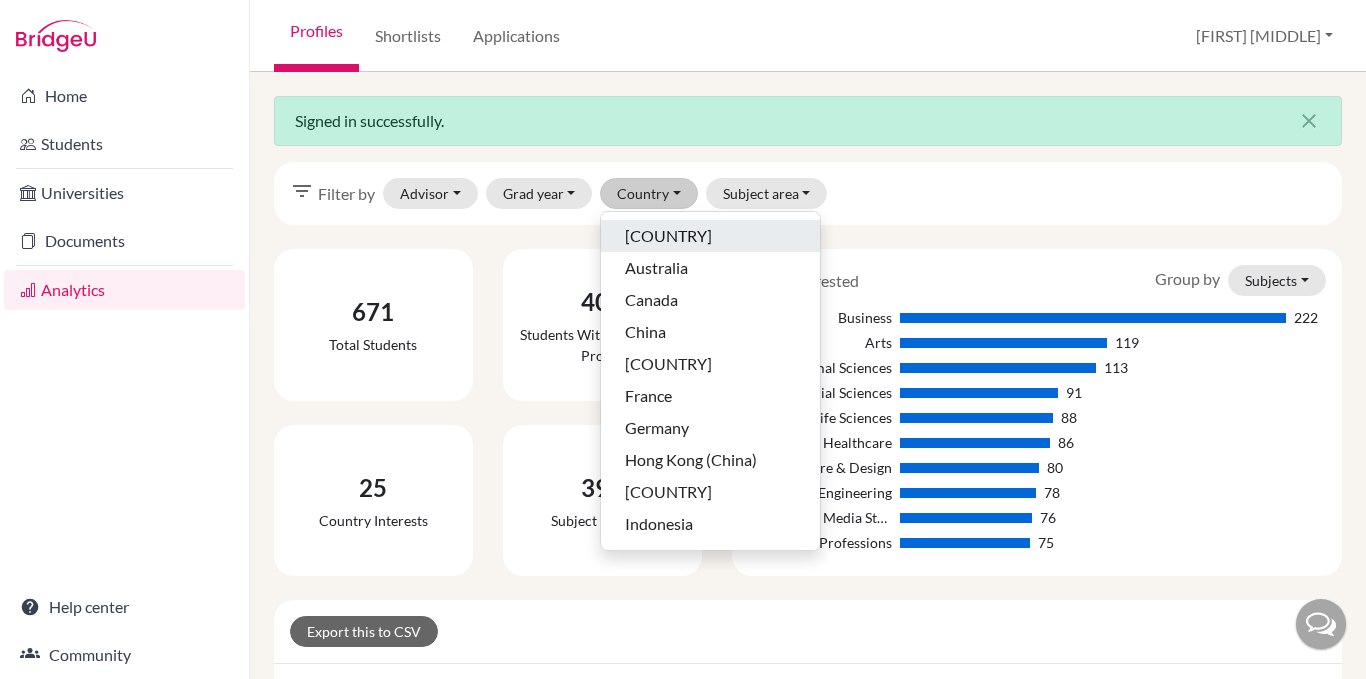 click on "Afghanistan" at bounding box center [668, 236] 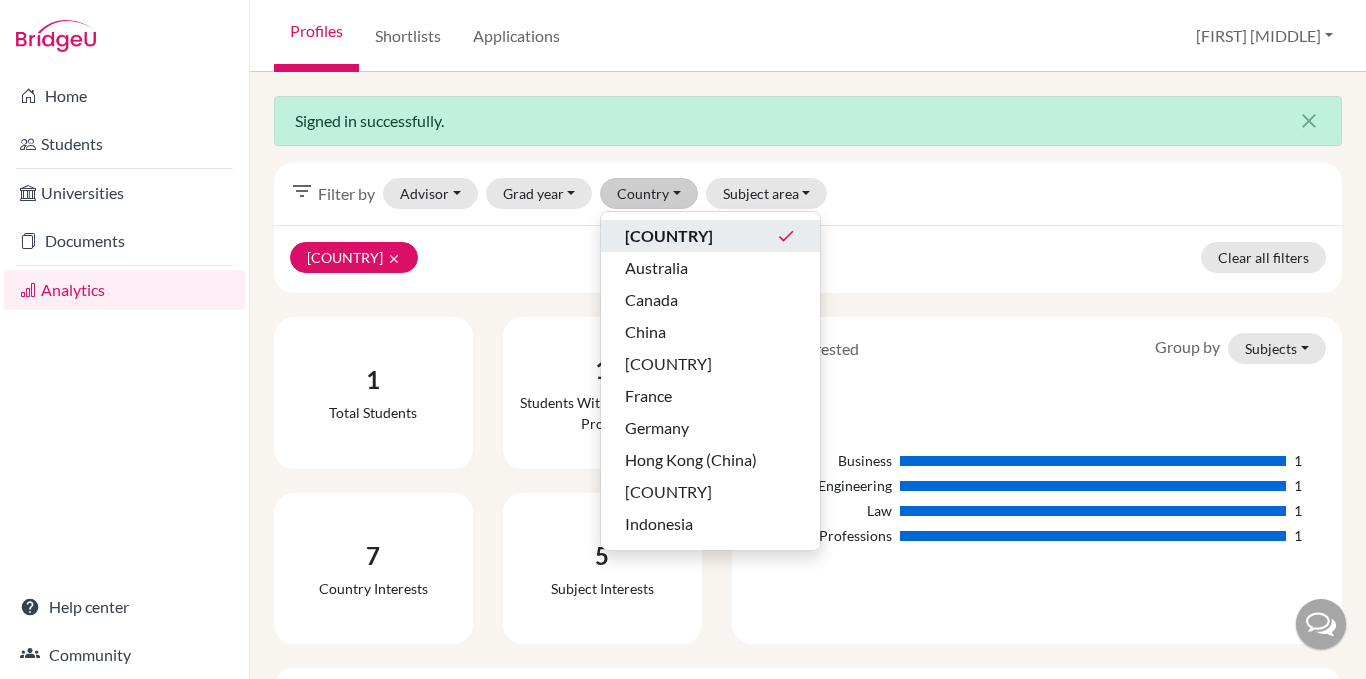 click on "1 Total students" at bounding box center (373, 393) 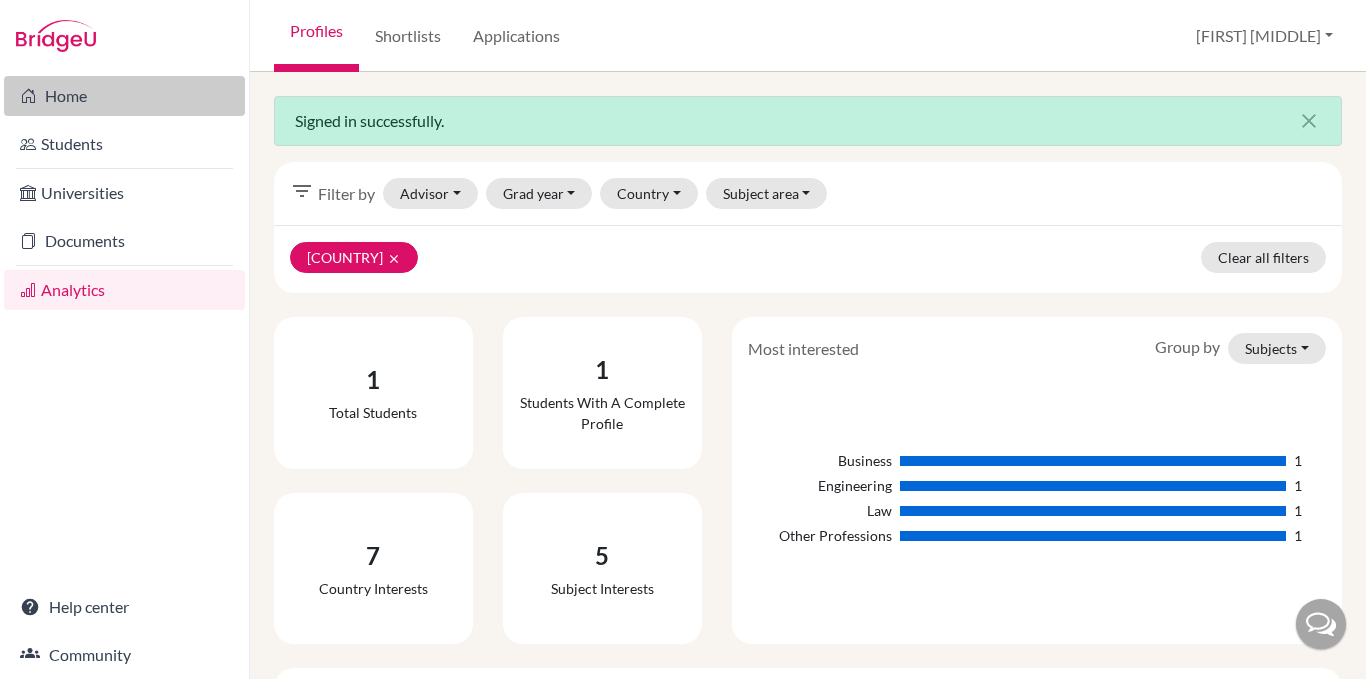 click on "Home" at bounding box center [124, 96] 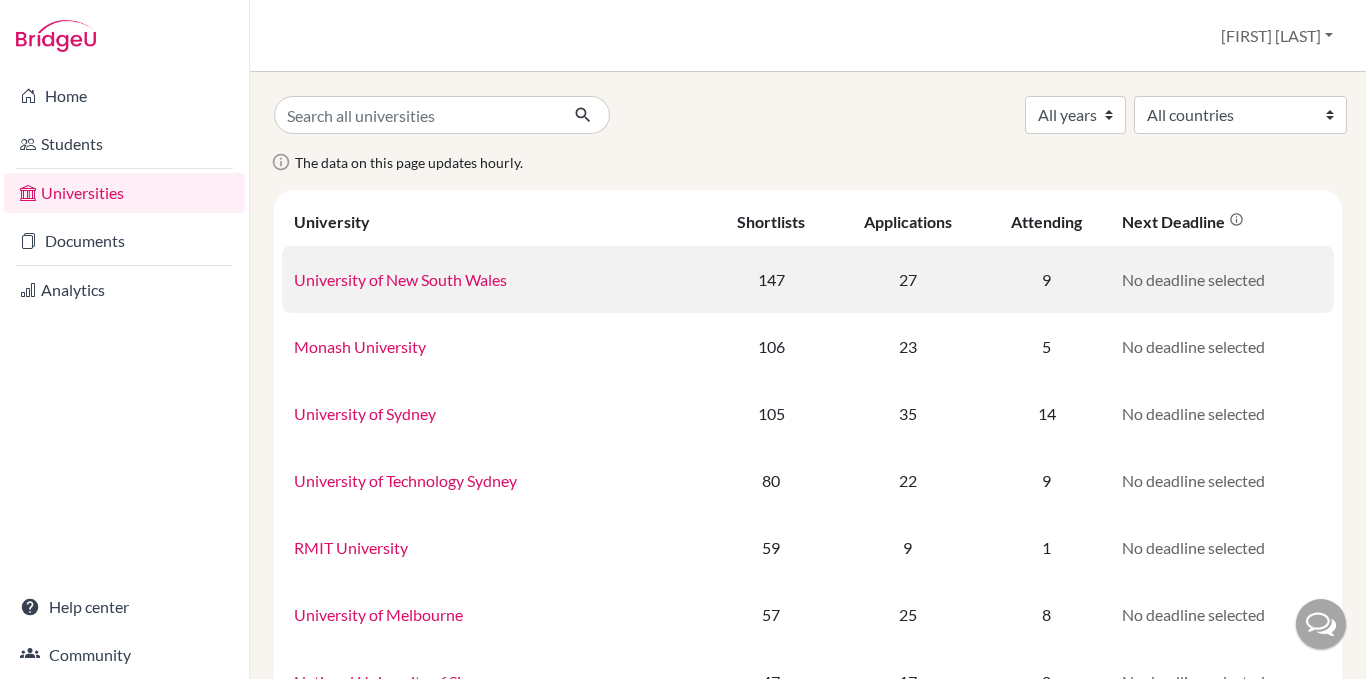 scroll, scrollTop: 0, scrollLeft: 0, axis: both 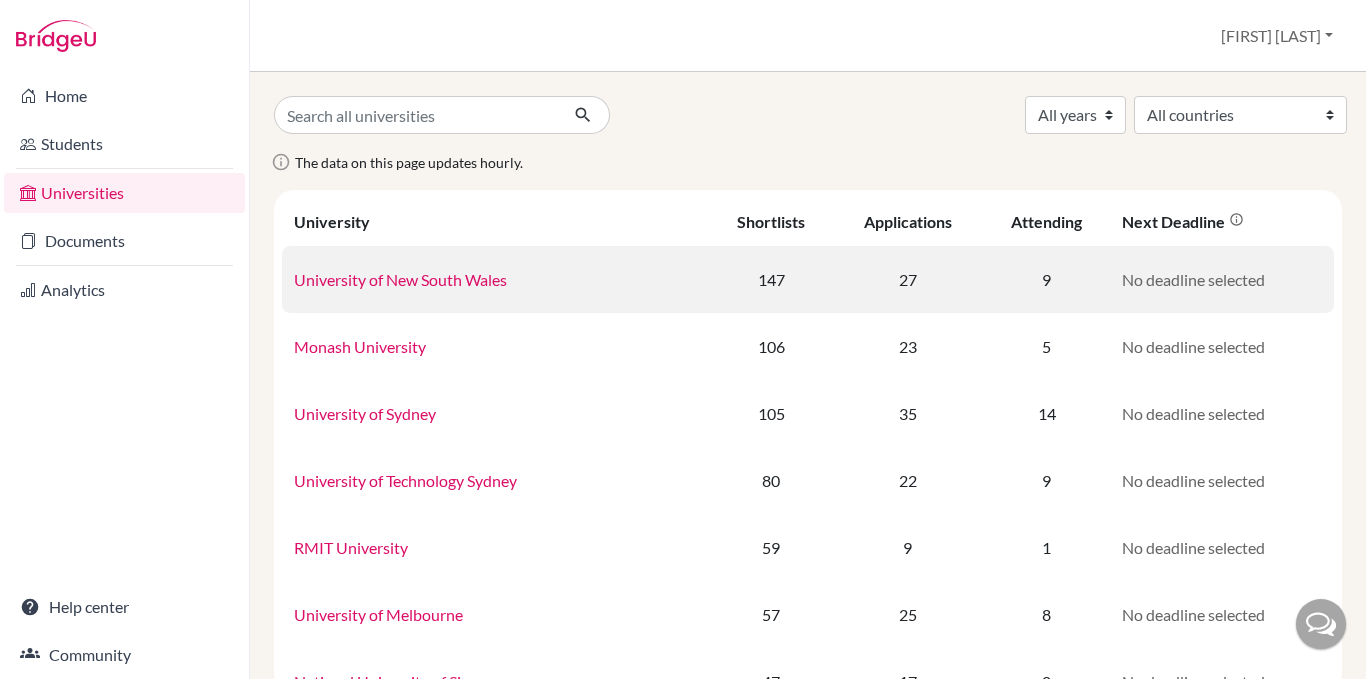 click on "University of New South Wales" at bounding box center [400, 279] 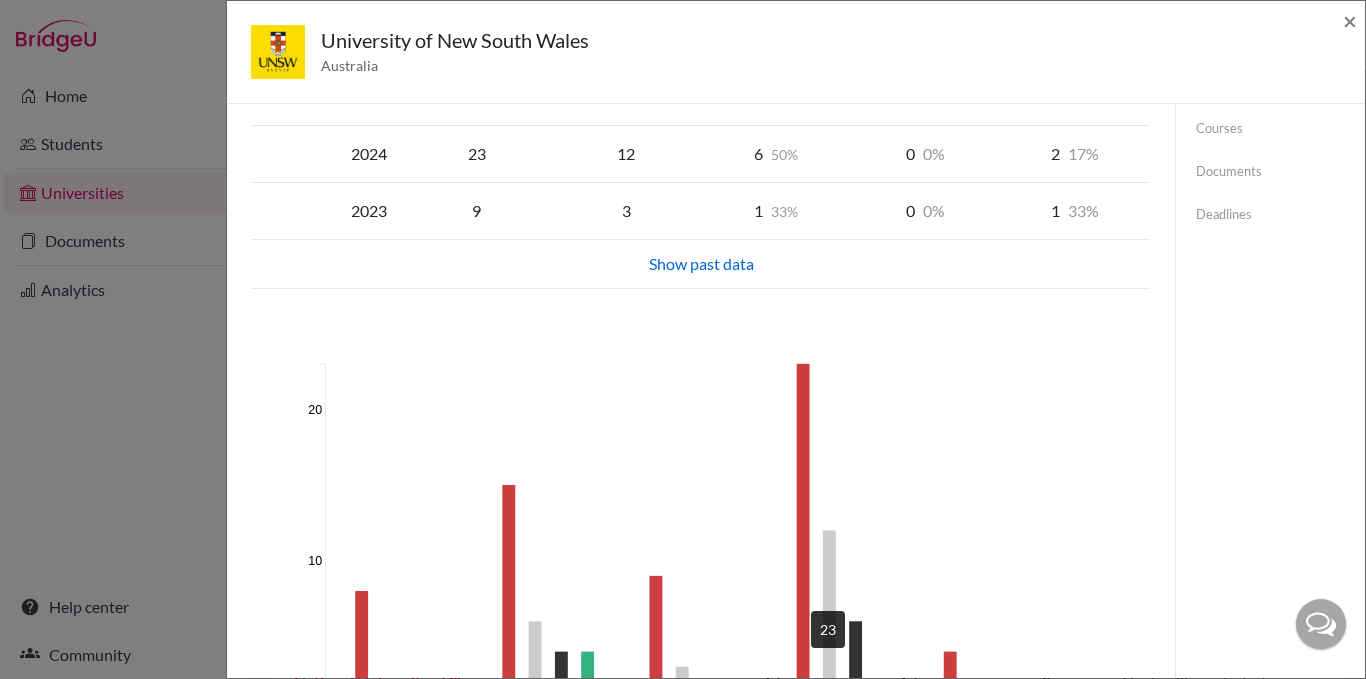 scroll, scrollTop: 0, scrollLeft: 0, axis: both 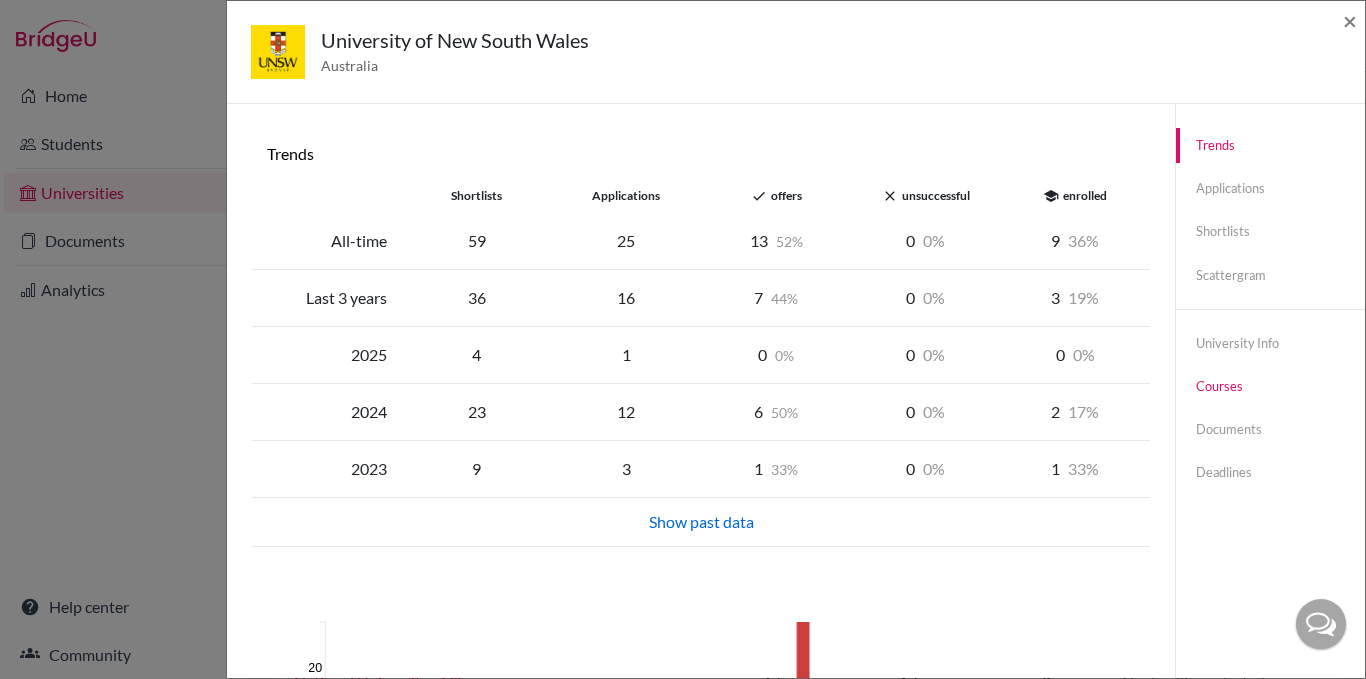 click on "Courses" at bounding box center [1270, 386] 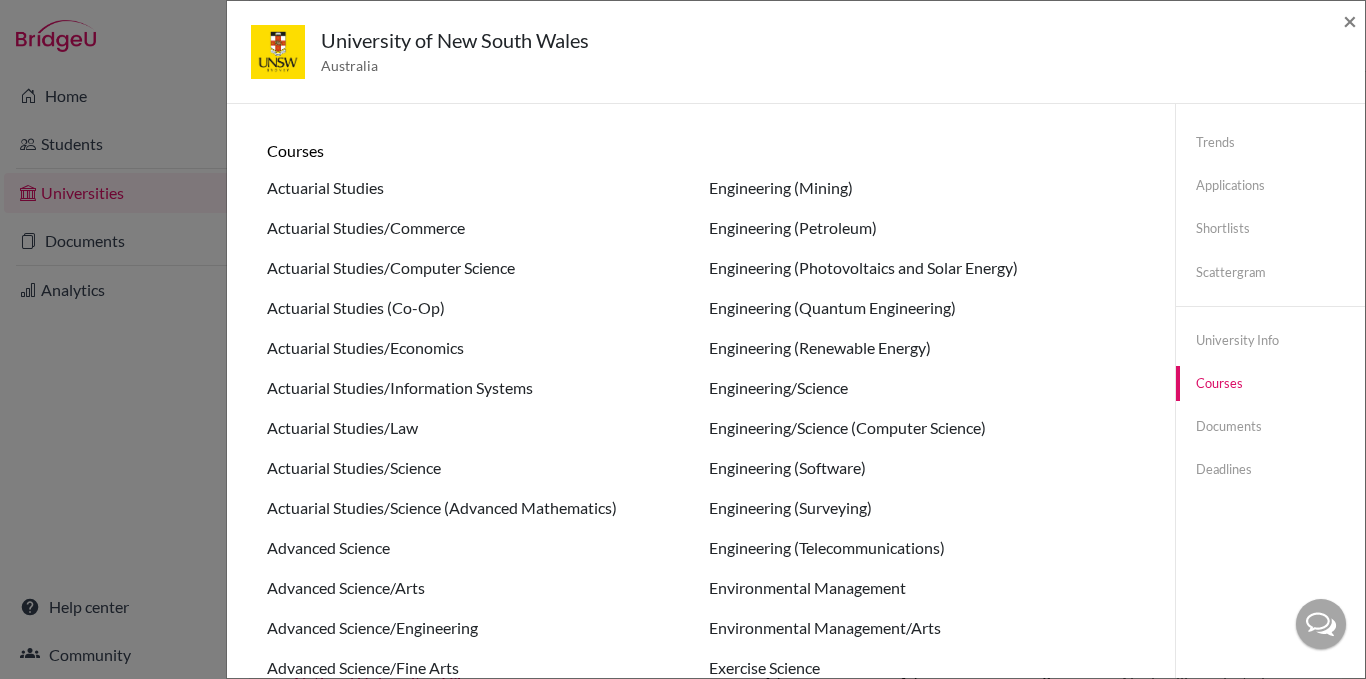 scroll, scrollTop: 0, scrollLeft: 0, axis: both 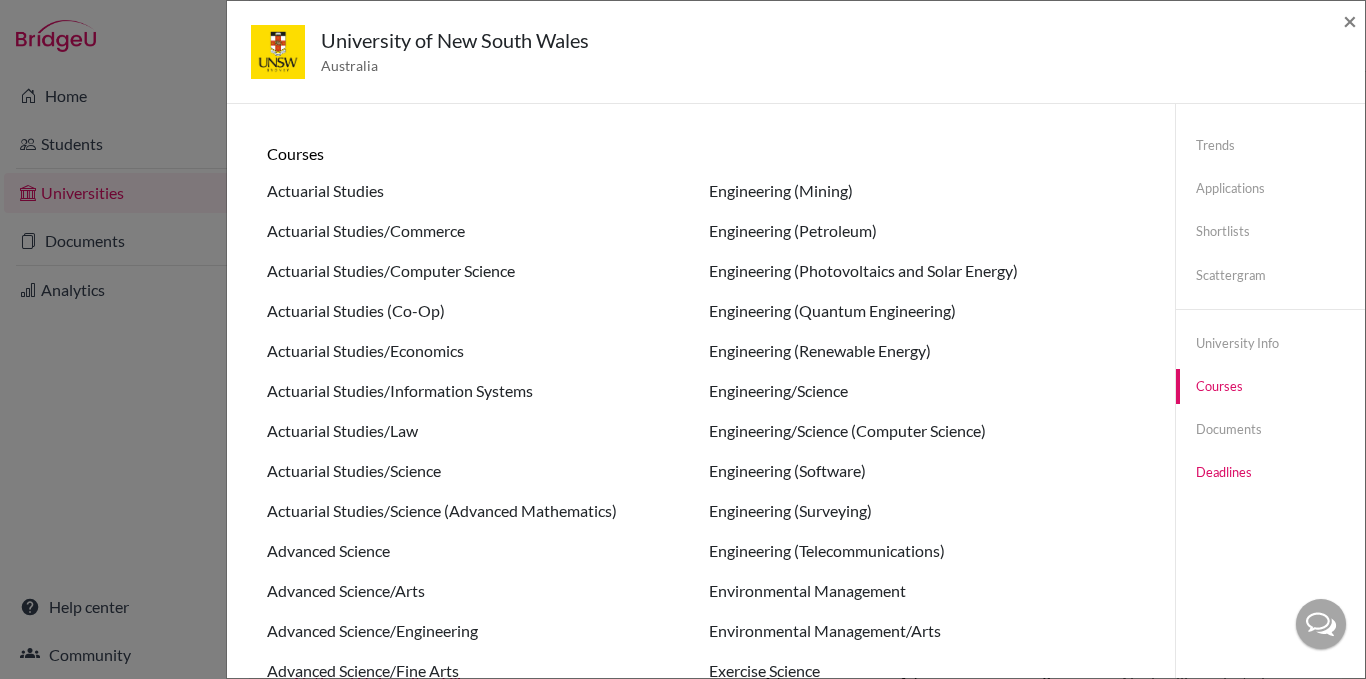 click on "Deadlines" at bounding box center (1270, 472) 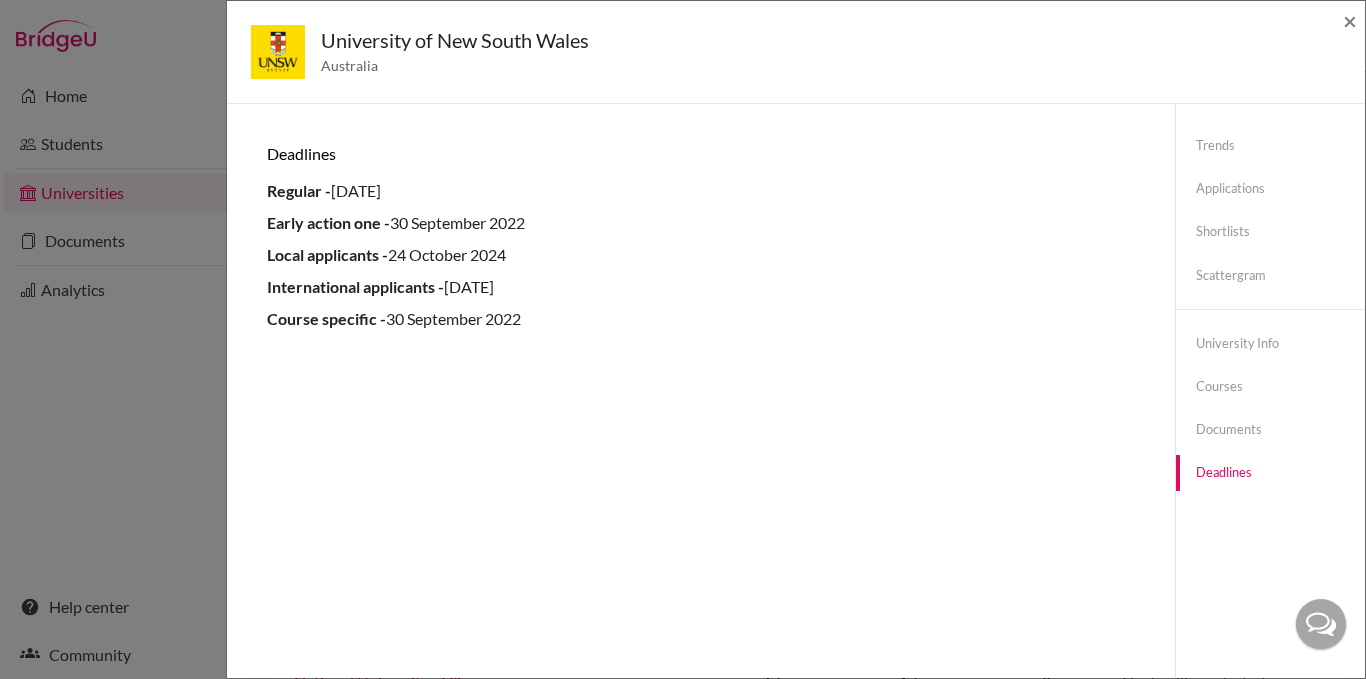 click on "University of New South Wales Australia × Trends shortlists applications done offers close unsuccessful school enrolled All-time 59 25 13 52 0 0 9 36 Last 3 years 36 16 7 44 0 0 3 19 2025 4 1 0 0 0 0 0 0 2024 23 12 6 50 0 0 2 17 2023 9 3 1 33 0 0 1 33 Show past data 2020 2021 2023 2024 2025 0 10 20 Shortlists Applications Offers Enrolled Applications  (27) Show only attending Student Course Deadline Status Ariel - Life Sciences Unknown Not Attending Linelya Bunady Data Science and Decisions Regular 14 January 2024 Accepted Stella Canakim Commerce (International) International applicants Not sent Chelsea Caviedi Biotechnology Not sent Danica Grace Chandra Medical Science Local applicants 20 January 2022 Accepted Attending Theresa Chang Landscape Architecture Regular 30 November 2024 Conditional See conditions Conditions: Final IB grade! Jessica Chelsea Commerce Regular 12 January 2024 Accepted Attending Nicholas Hans Commerce Local applicants 20 January 2022 Accepted Attending Clara Hidajat Commerce Accepted" 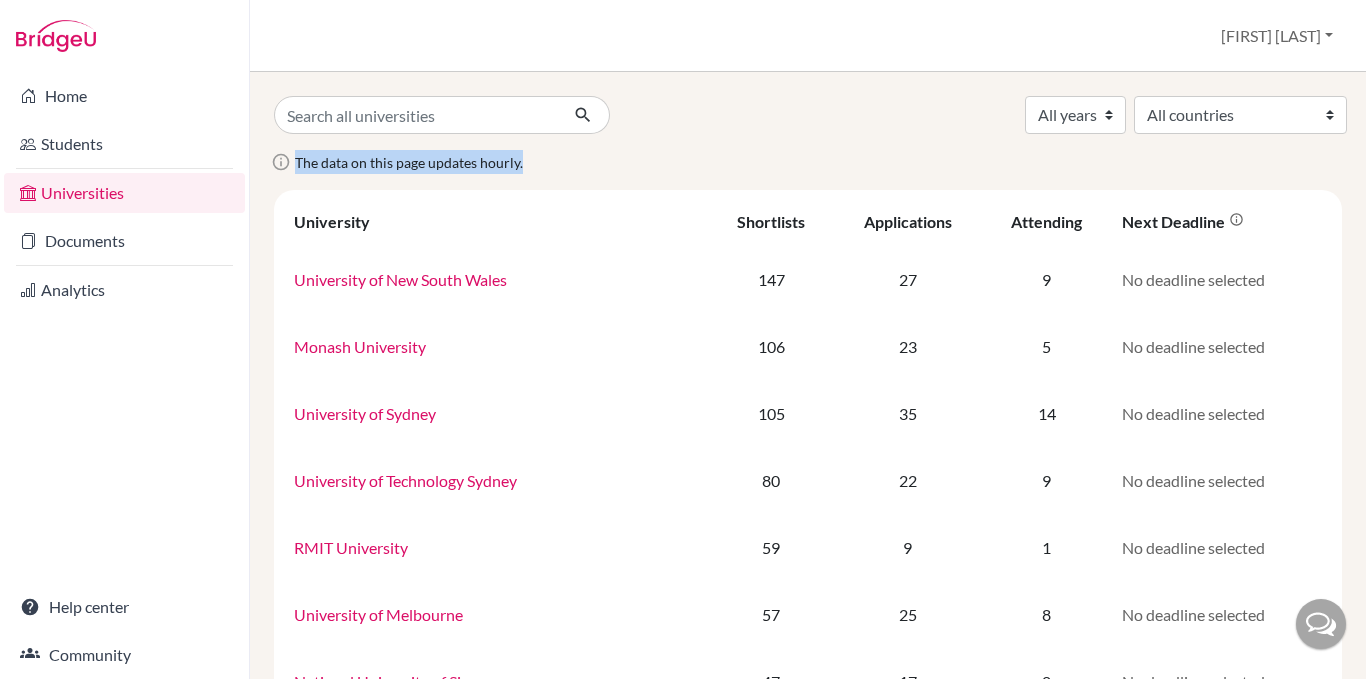 drag, startPoint x: 525, startPoint y: 167, endPoint x: 275, endPoint y: 169, distance: 250.008 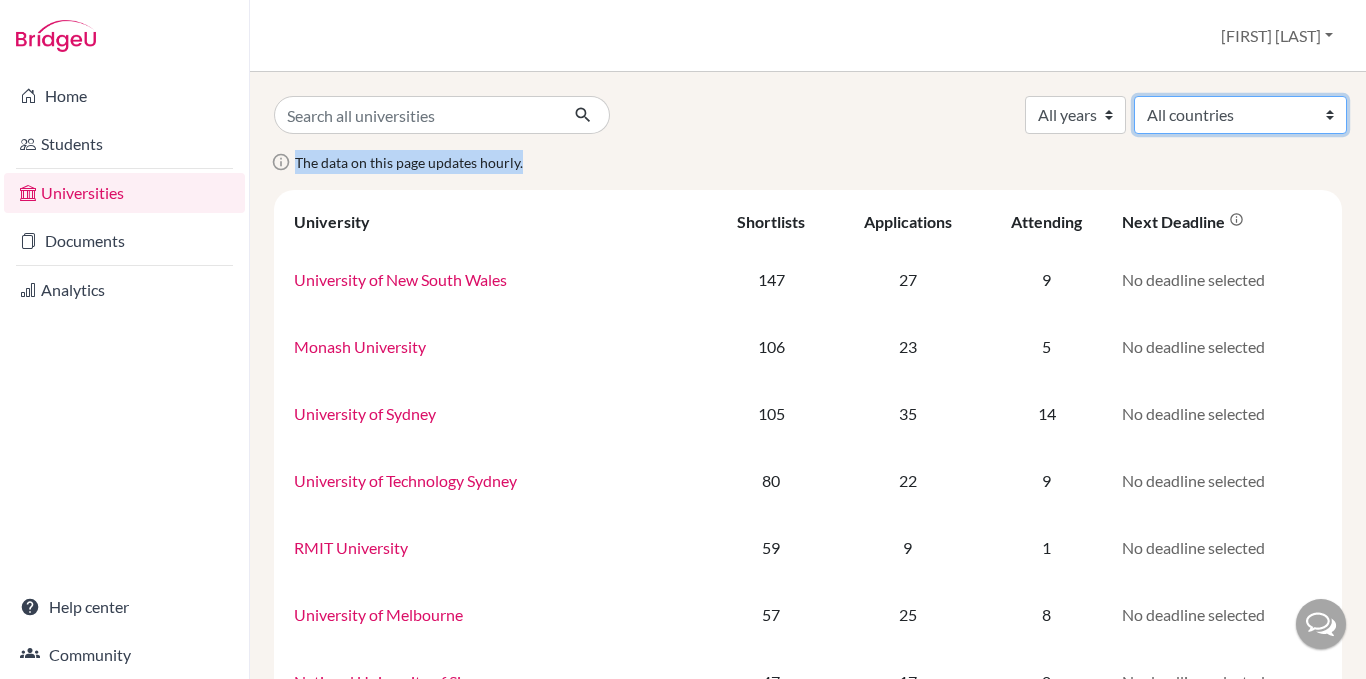 click on "All countries Australia Canada China Finland France Germany Hong Kong (China) Indonesia Japan Malaysia Netherlands New Zealand Philippines Singapore South Korea Switzerland Taiwan United Kingdom United States of America" at bounding box center [1240, 115] 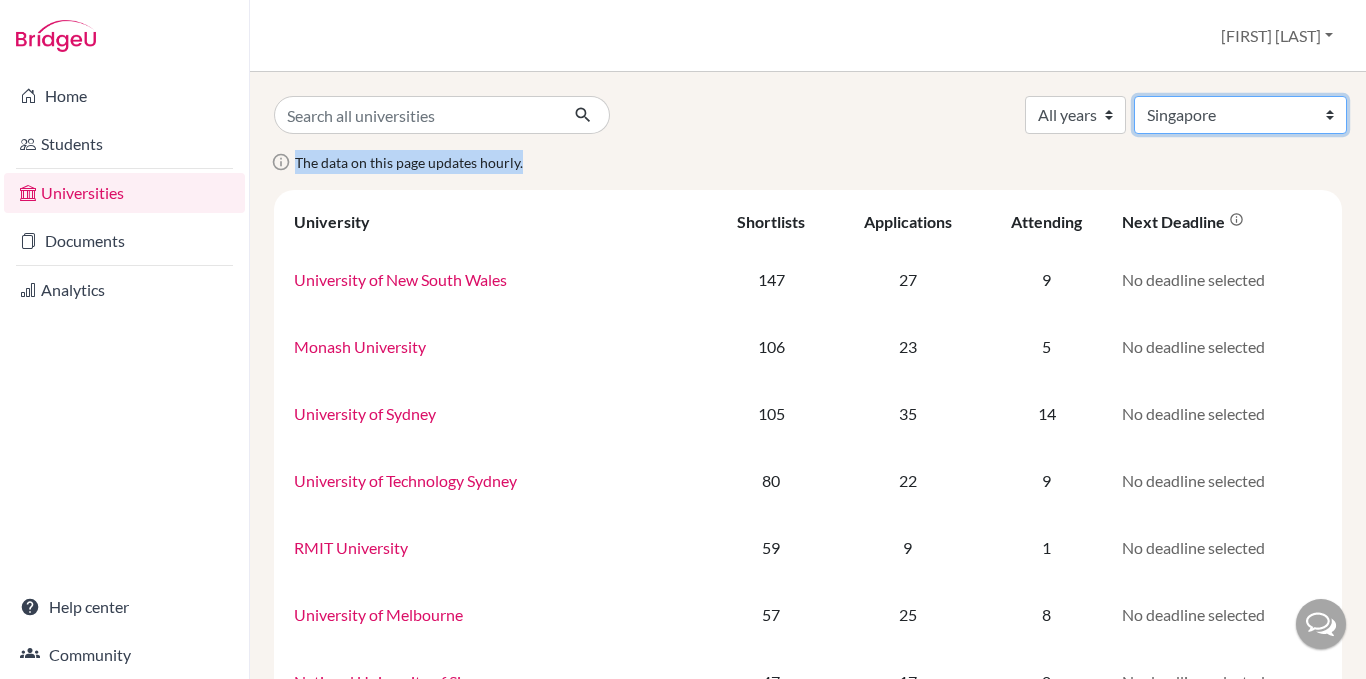 click on "All countries Australia Canada China Finland France Germany Hong Kong (China) Indonesia Japan Malaysia Netherlands New Zealand Philippines Singapore South Korea Switzerland Taiwan United Kingdom United States of America" at bounding box center (1240, 115) 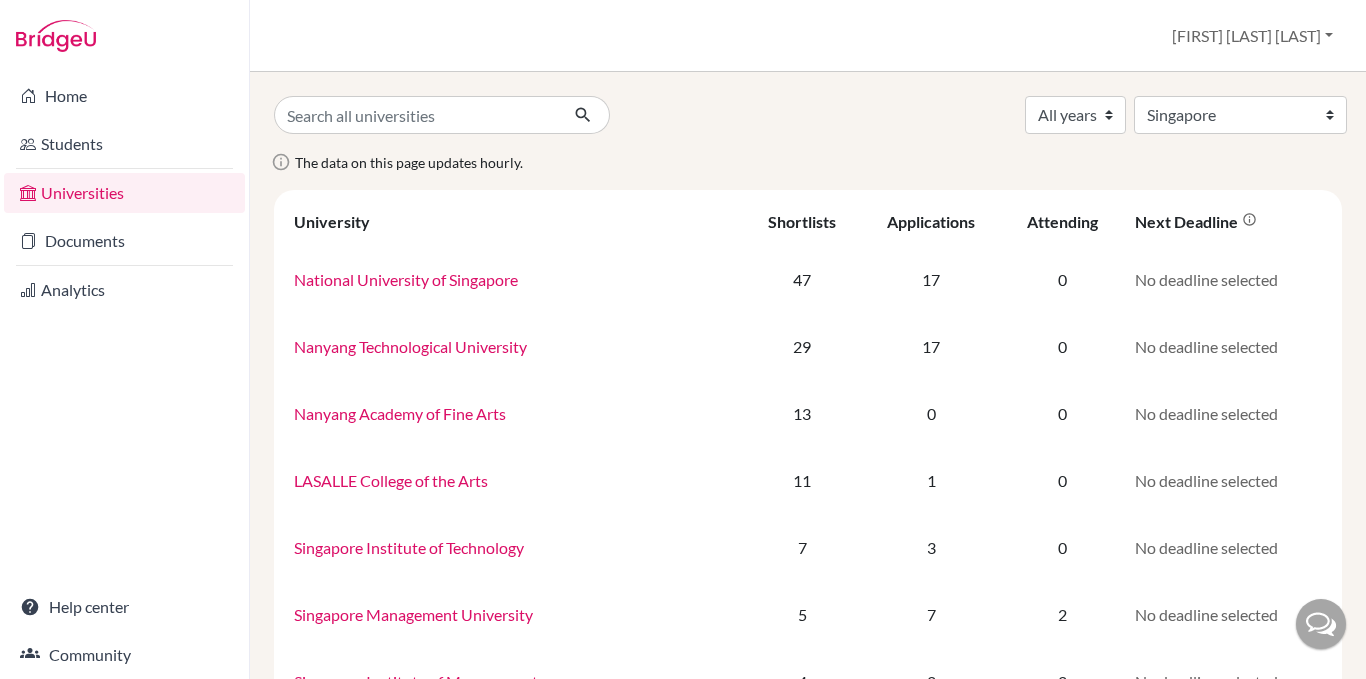 select on "199" 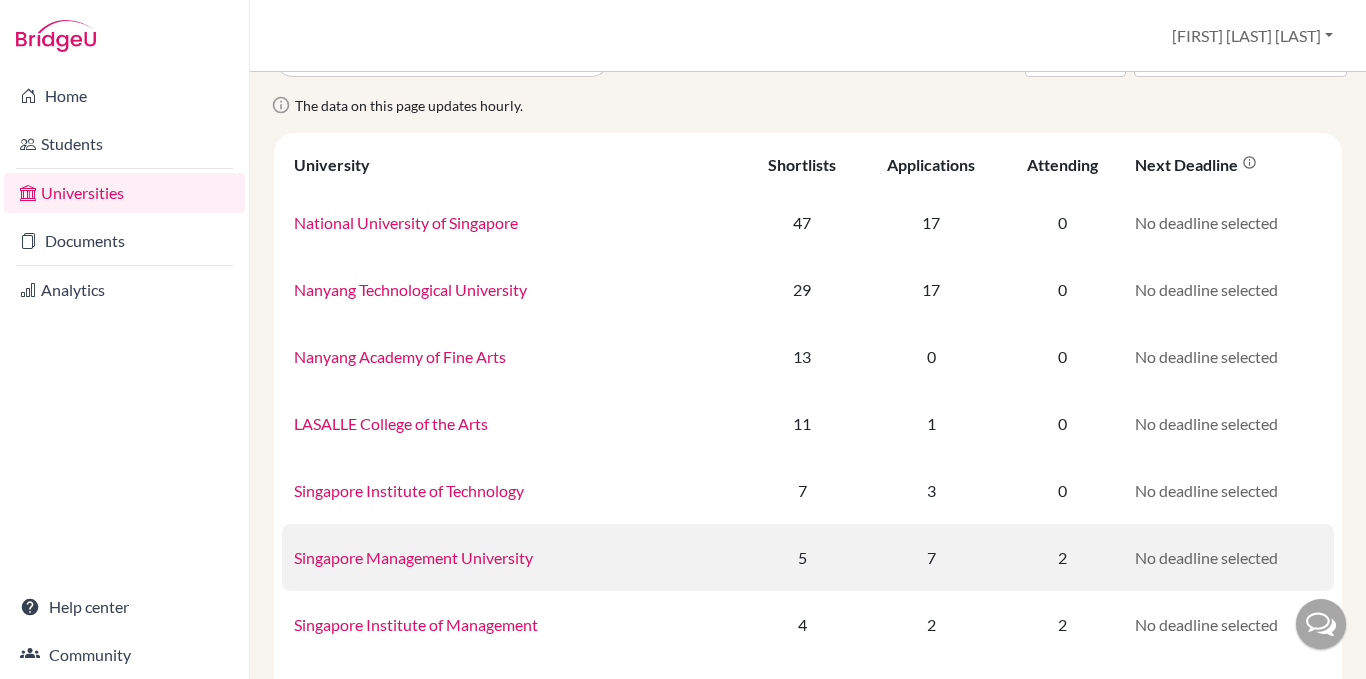 scroll, scrollTop: 0, scrollLeft: 0, axis: both 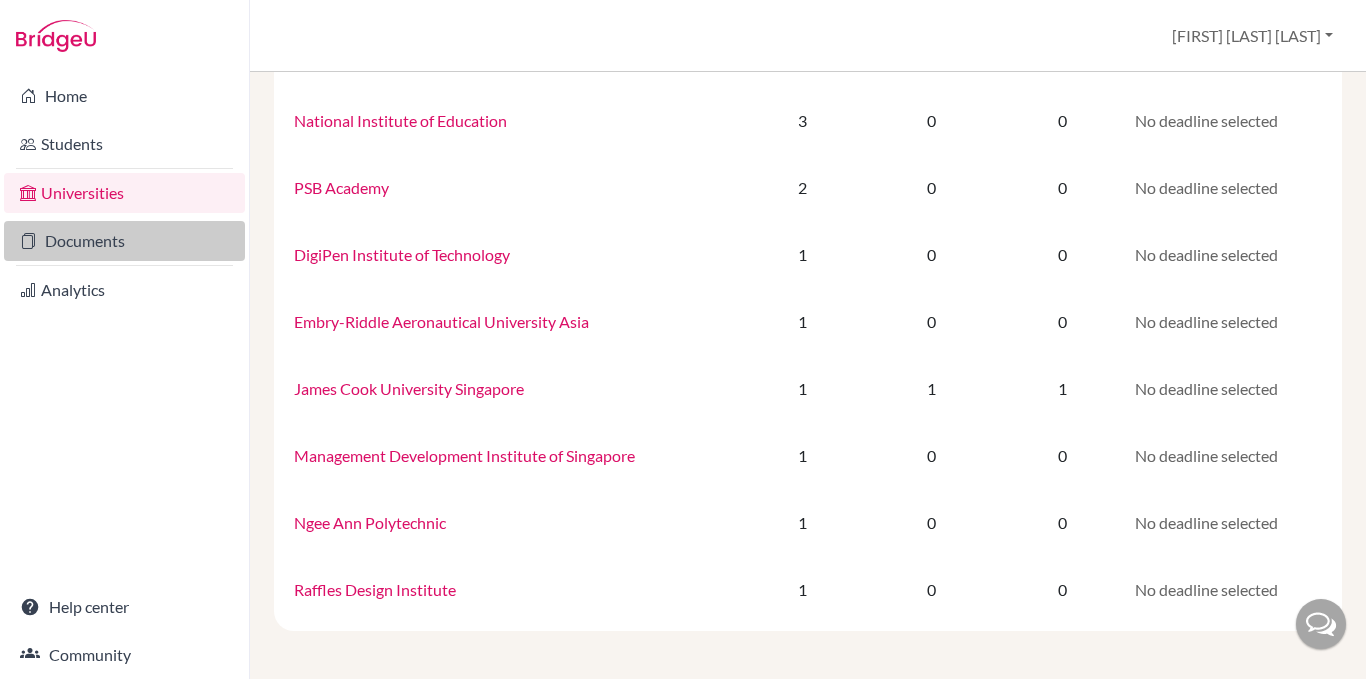 click on "Documents" at bounding box center (124, 241) 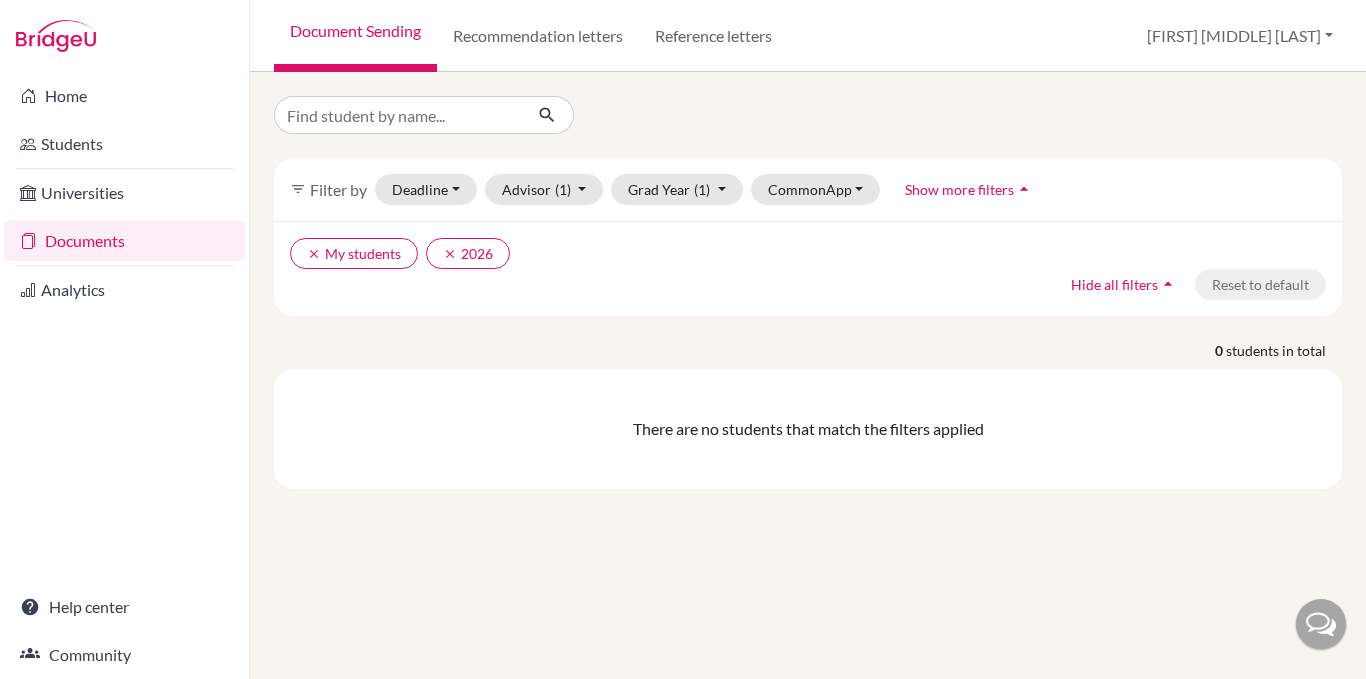 scroll, scrollTop: 0, scrollLeft: 0, axis: both 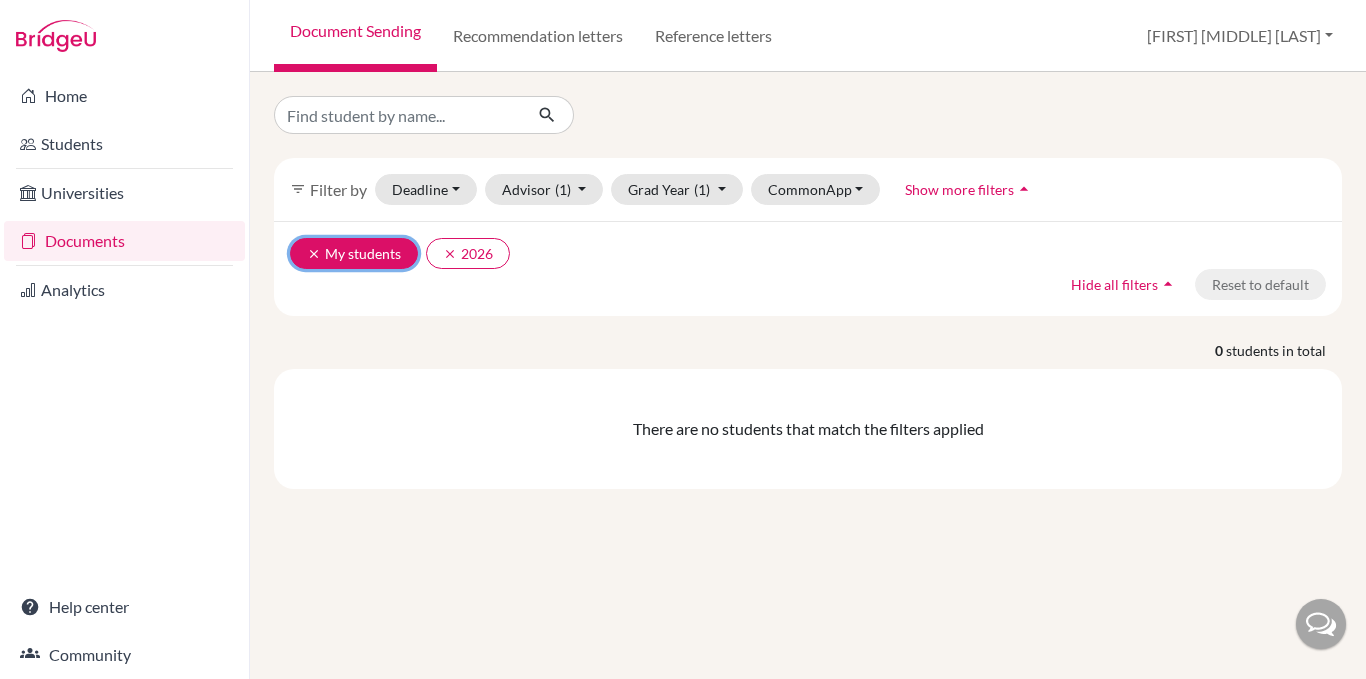 click on "clear My students" at bounding box center [354, 253] 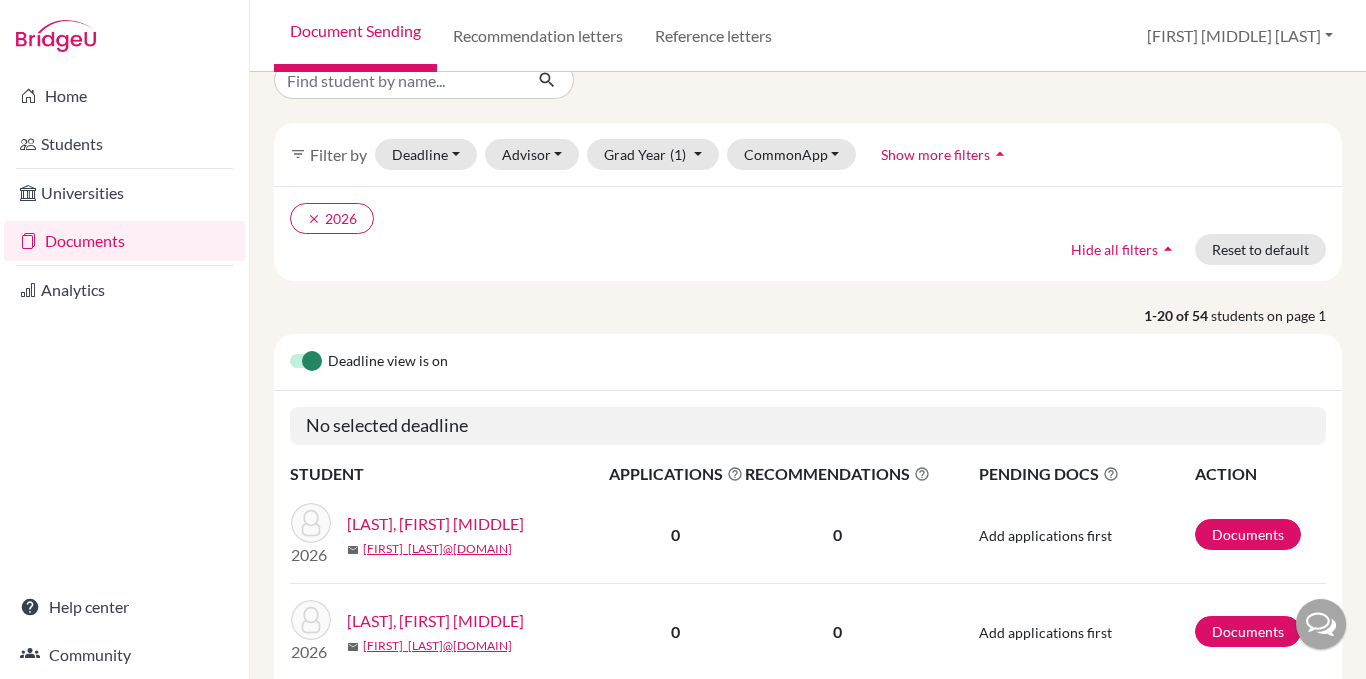 scroll, scrollTop: 0, scrollLeft: 0, axis: both 